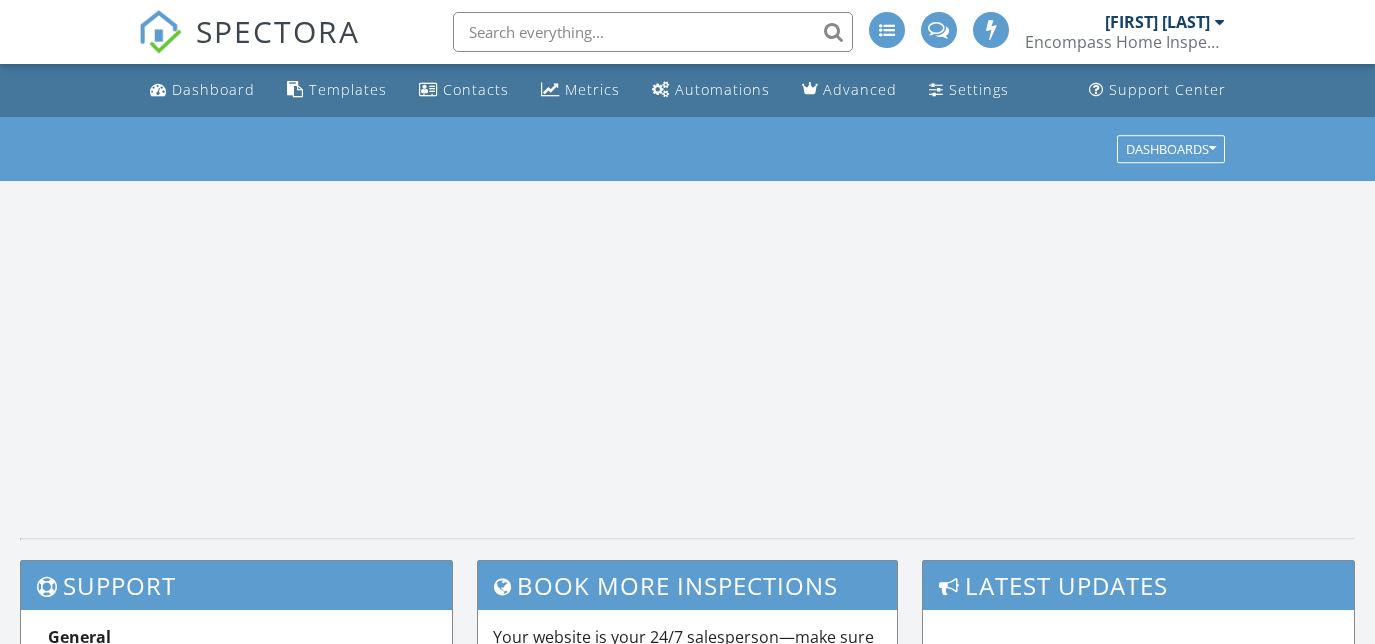 scroll, scrollTop: 0, scrollLeft: 0, axis: both 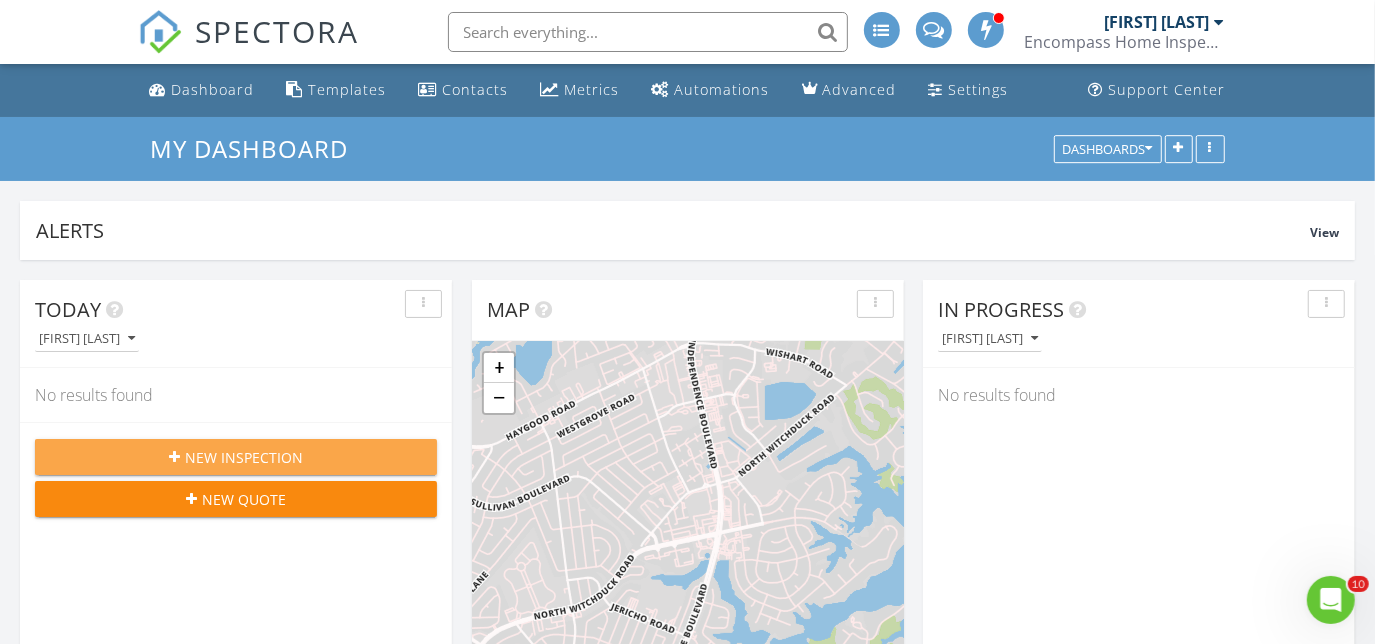 click on "New Inspection" at bounding box center (244, 457) 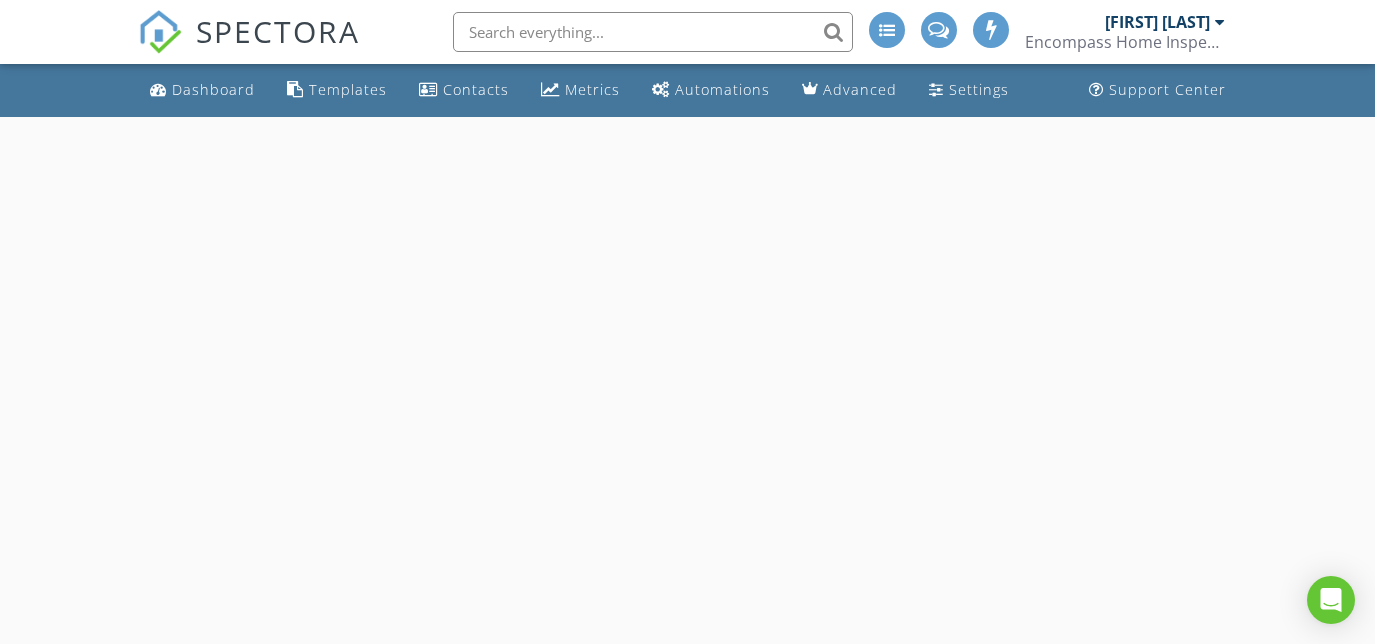 scroll, scrollTop: 0, scrollLeft: 0, axis: both 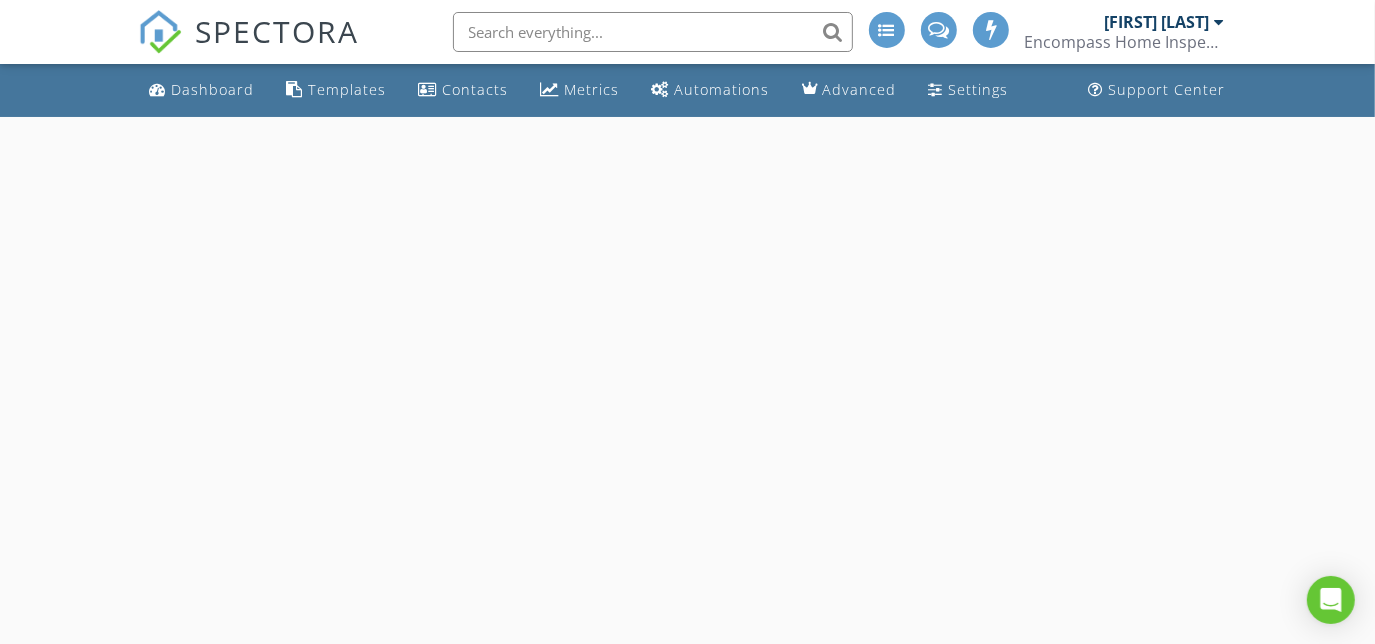select on "7" 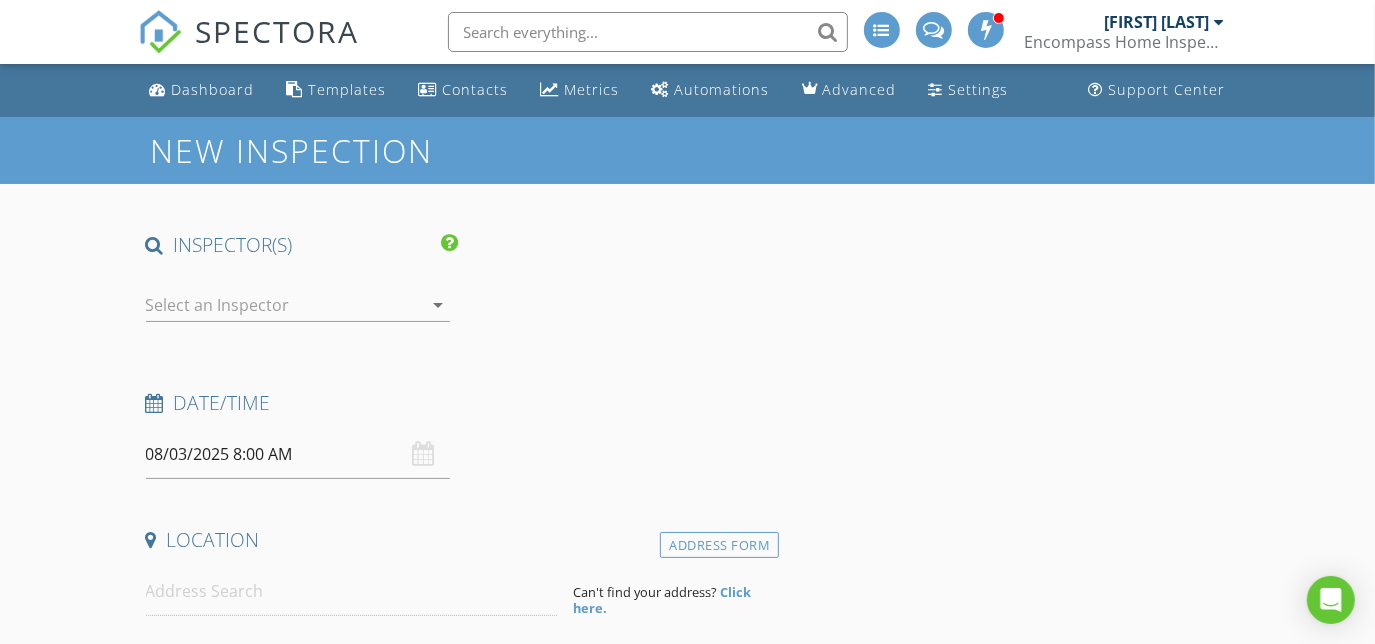scroll, scrollTop: 0, scrollLeft: 0, axis: both 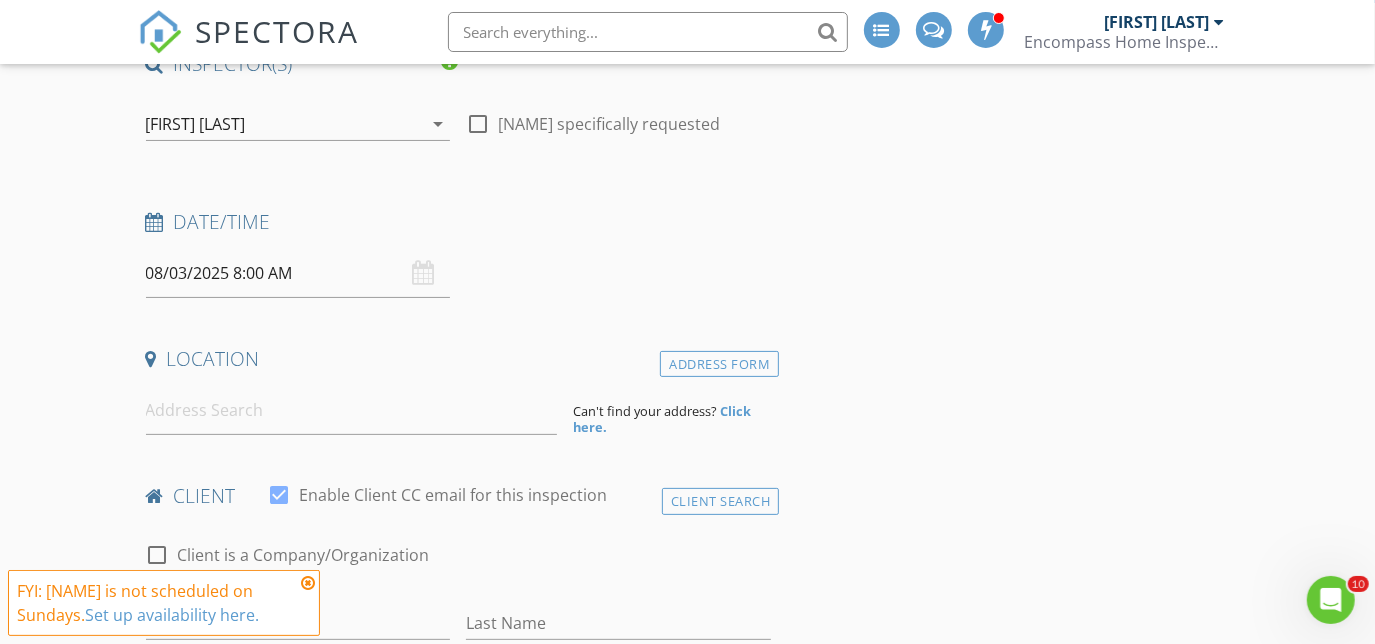 click on "08/03/2025 8:00 AM" at bounding box center (298, 273) 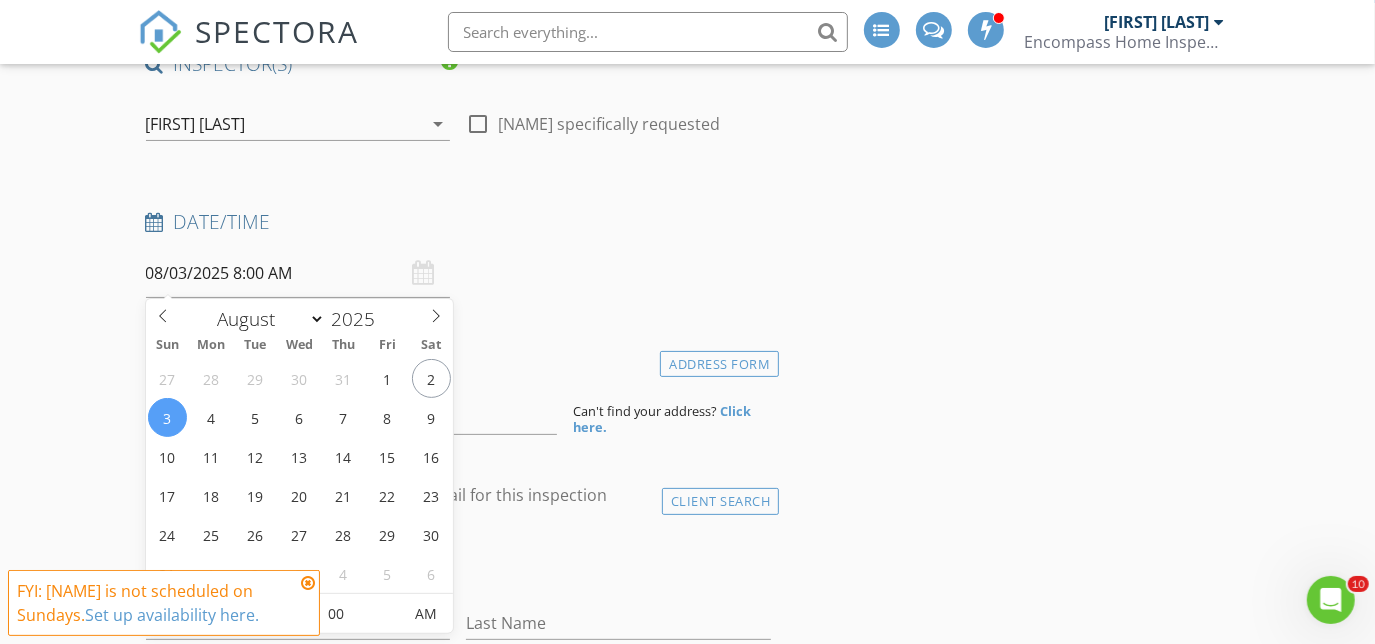 click on "08/03/2025 8:00 AM" at bounding box center (298, 273) 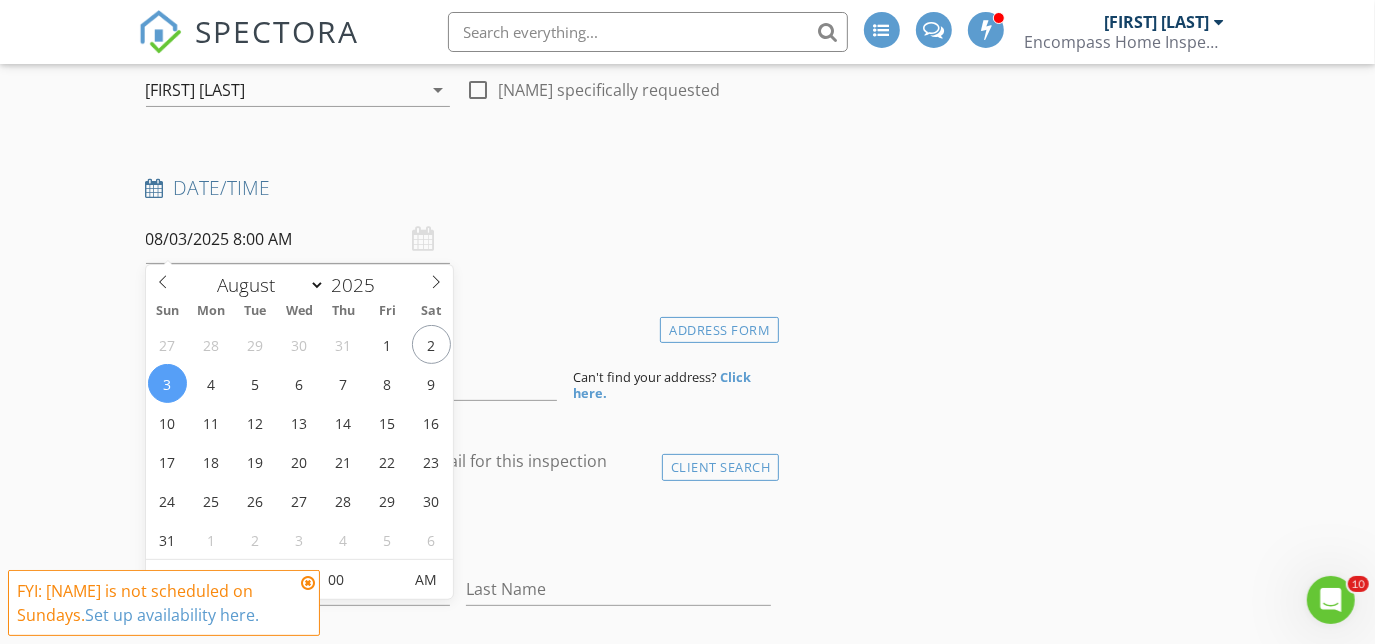 scroll, scrollTop: 272, scrollLeft: 0, axis: vertical 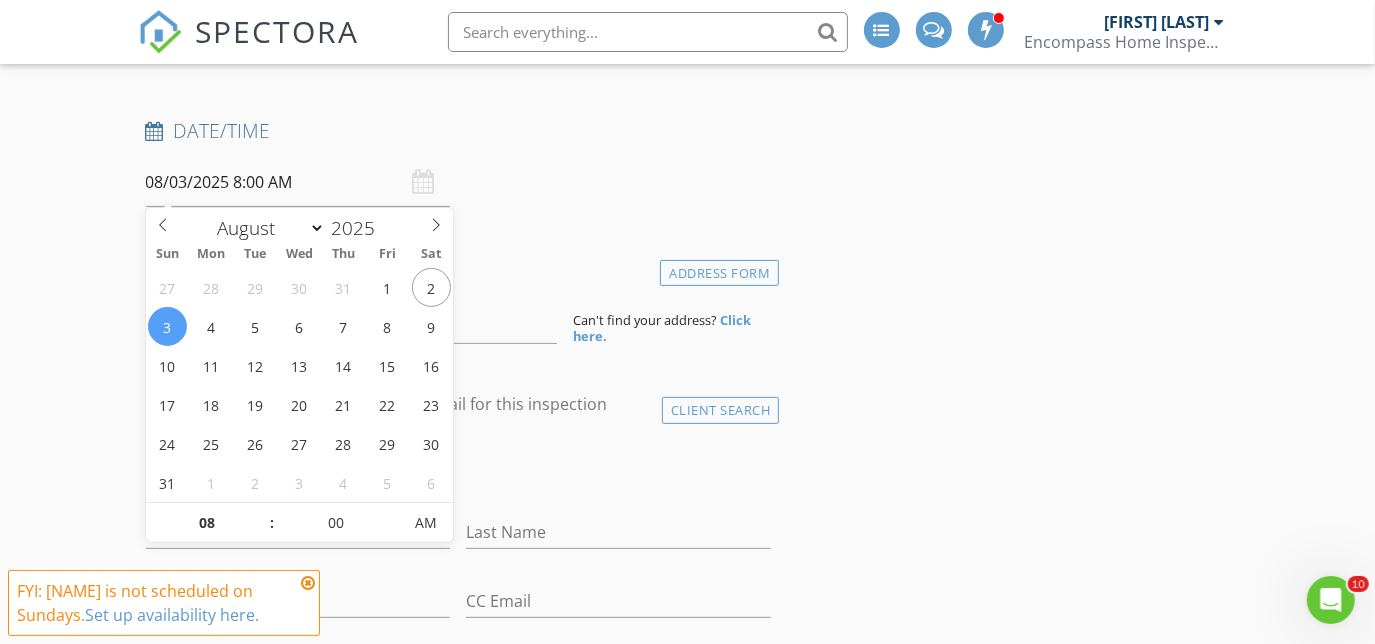 click on "New Inspection
INSPECTOR(S)
check_box   Jason Fischer   PRIMARY   Jason Fischer arrow_drop_down   check_box_outline_blank Jason Fischer specifically requested
Date/Time
08/03/2025 8:00 AM
Location
Address Form       Can't find your address?   Click here.
client
check_box Enable Client CC email for this inspection   Client Search     check_box_outline_blank Client is a Company/Organization     First Name   Last Name   Email   CC Email   Phone   Address   City   State   Zip     Tags         Notes   Private Notes
ADD ADDITIONAL client
SERVICES
check_box_outline_blank   Residential Home Inspection   check_box_outline_blank   Duplex Inspection   Duplex-up to 2500 sq ft check_box_outline_blank   Commercial Inspection   Up to 3000 sq ft check_box_outline_blank" at bounding box center [687, 1704] 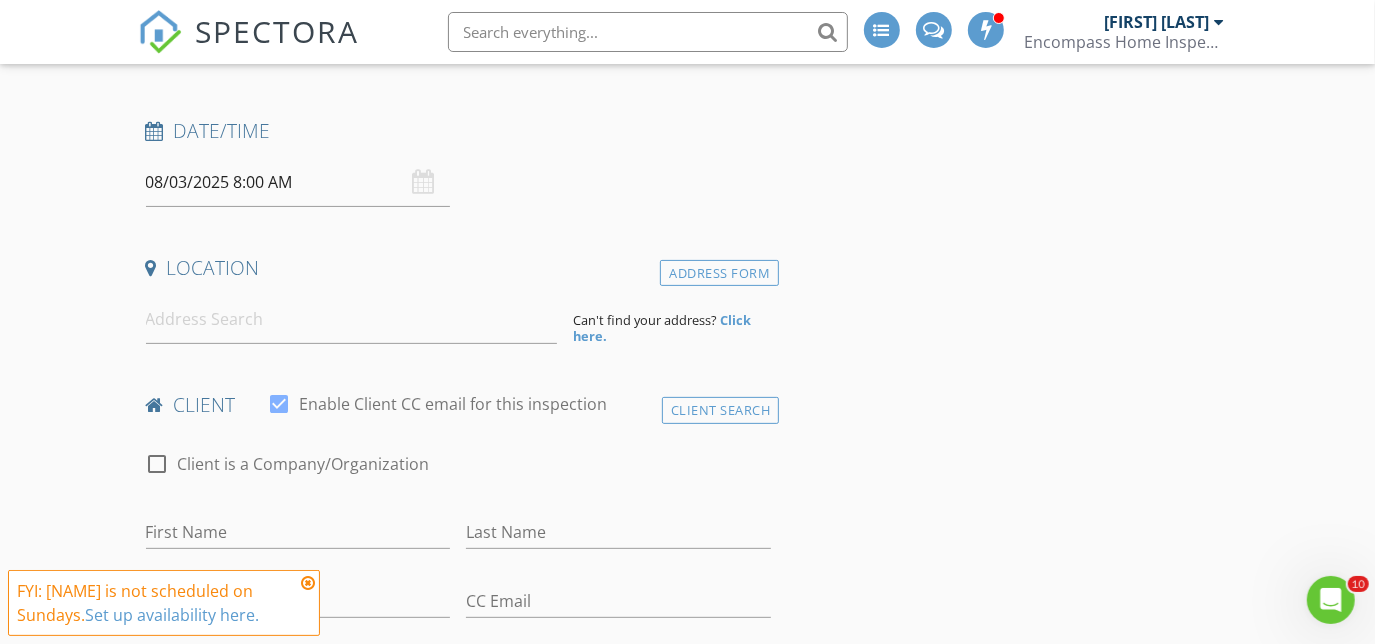 click on "08/03/2025 8:00 AM" at bounding box center (298, 182) 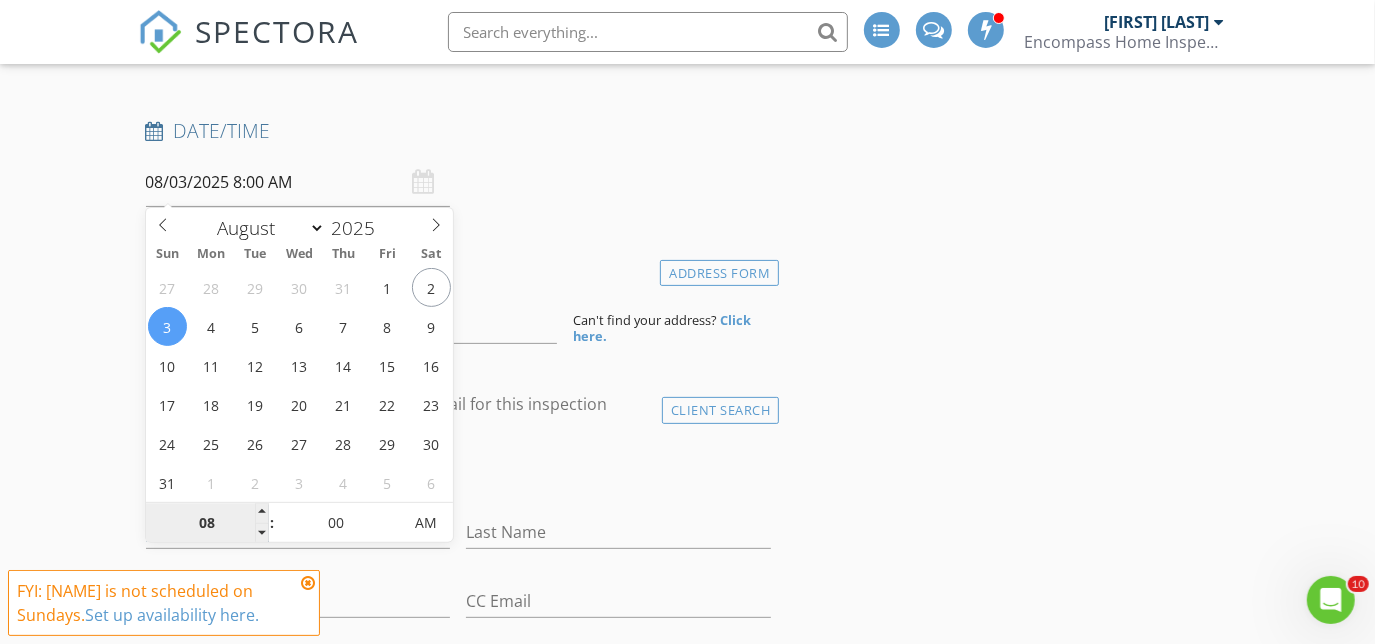 click on "08" at bounding box center [207, 524] 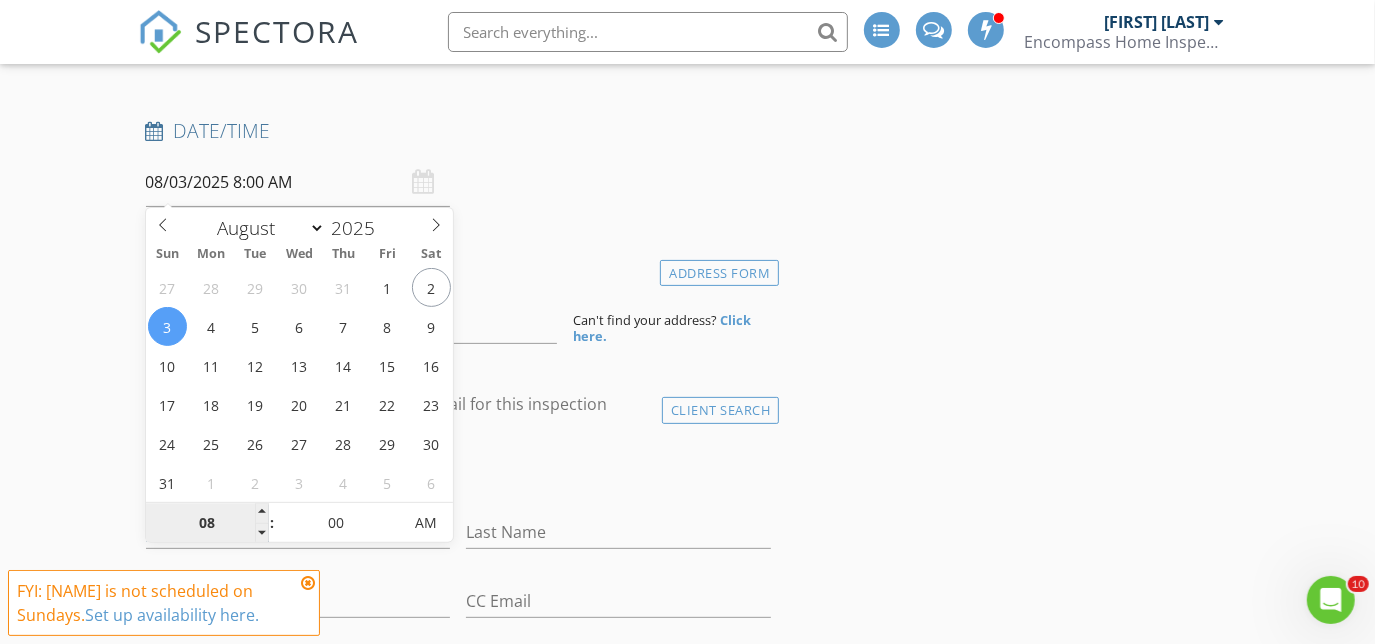 type on "9" 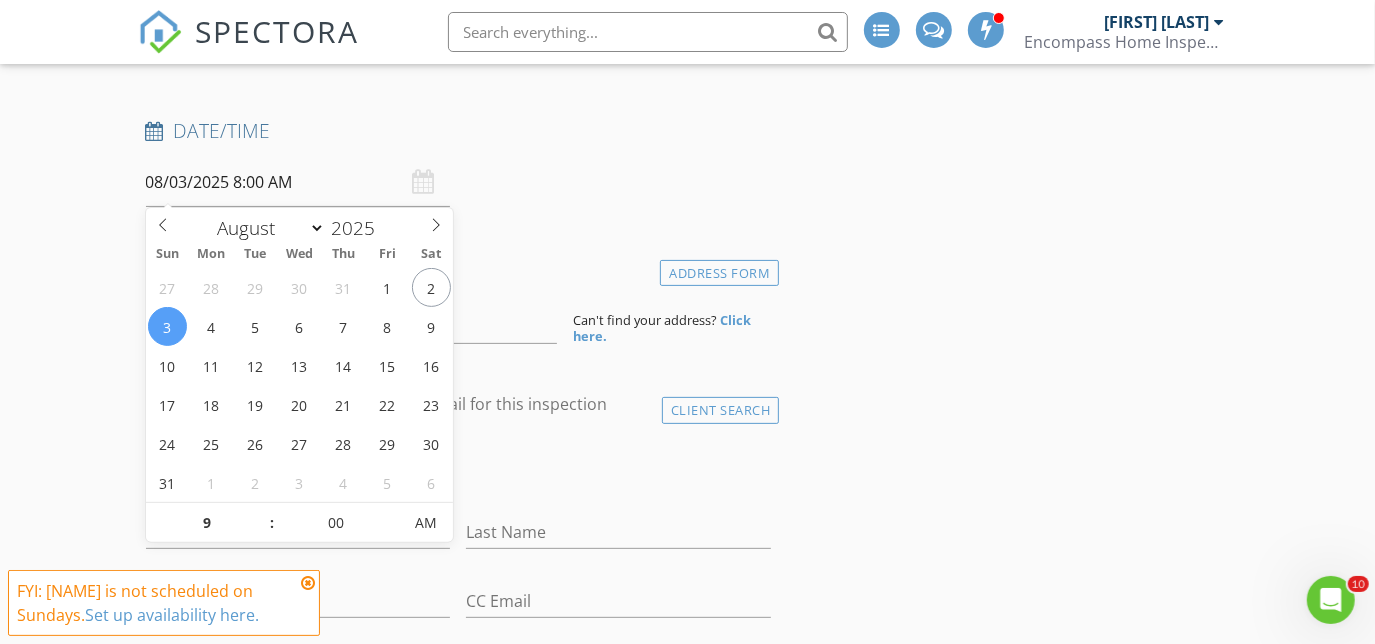 type on "08/03/2025 9:00 AM" 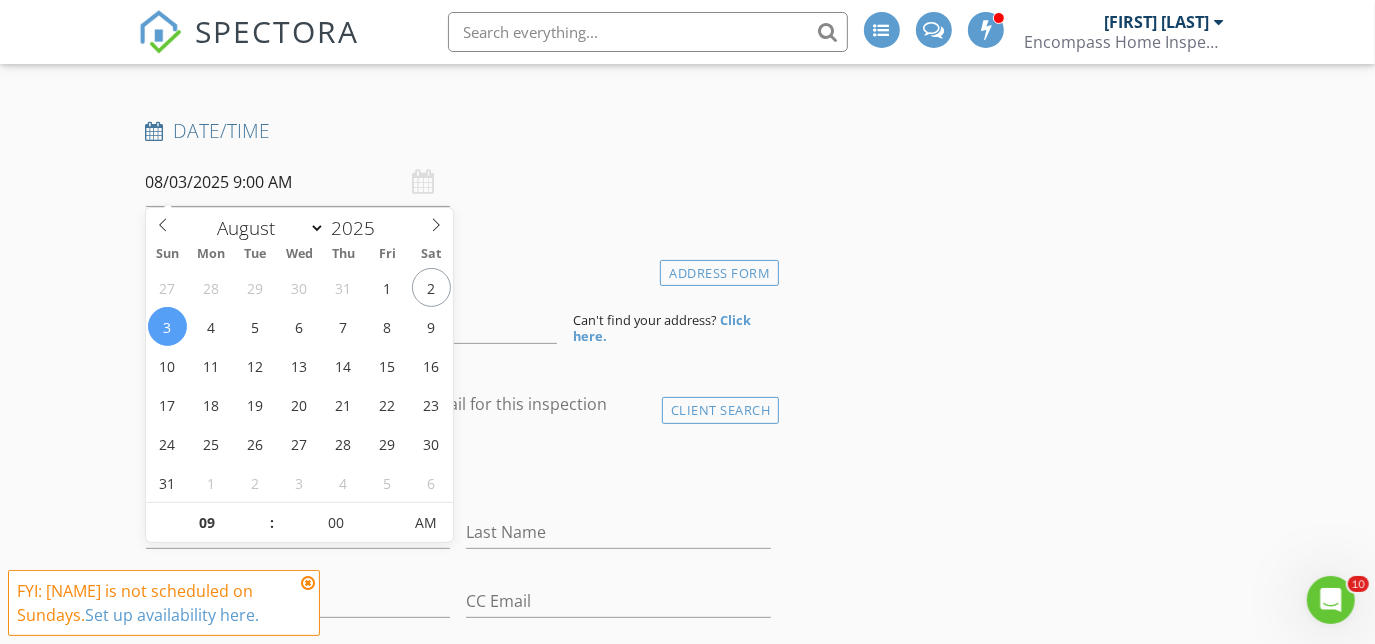 click on "New Inspection
INSPECTOR(S)
check_box   Jason Fischer   PRIMARY   Jason Fischer arrow_drop_down   check_box_outline_blank Jason Fischer specifically requested
Date/Time
08/03/2025 9:00 AM
Location
Address Form       Can't find your address?   Click here.
client
check_box Enable Client CC email for this inspection   Client Search     check_box_outline_blank Client is a Company/Organization     First Name   Last Name   Email   CC Email   Phone   Address   City   State   Zip     Tags         Notes   Private Notes
ADD ADDITIONAL client
SERVICES
check_box_outline_blank   Residential Home Inspection   check_box_outline_blank   Duplex Inspection   Duplex-up to 2500 sq ft check_box_outline_blank   Commercial Inspection   Up to 3000 sq ft check_box_outline_blank" at bounding box center [687, 1704] 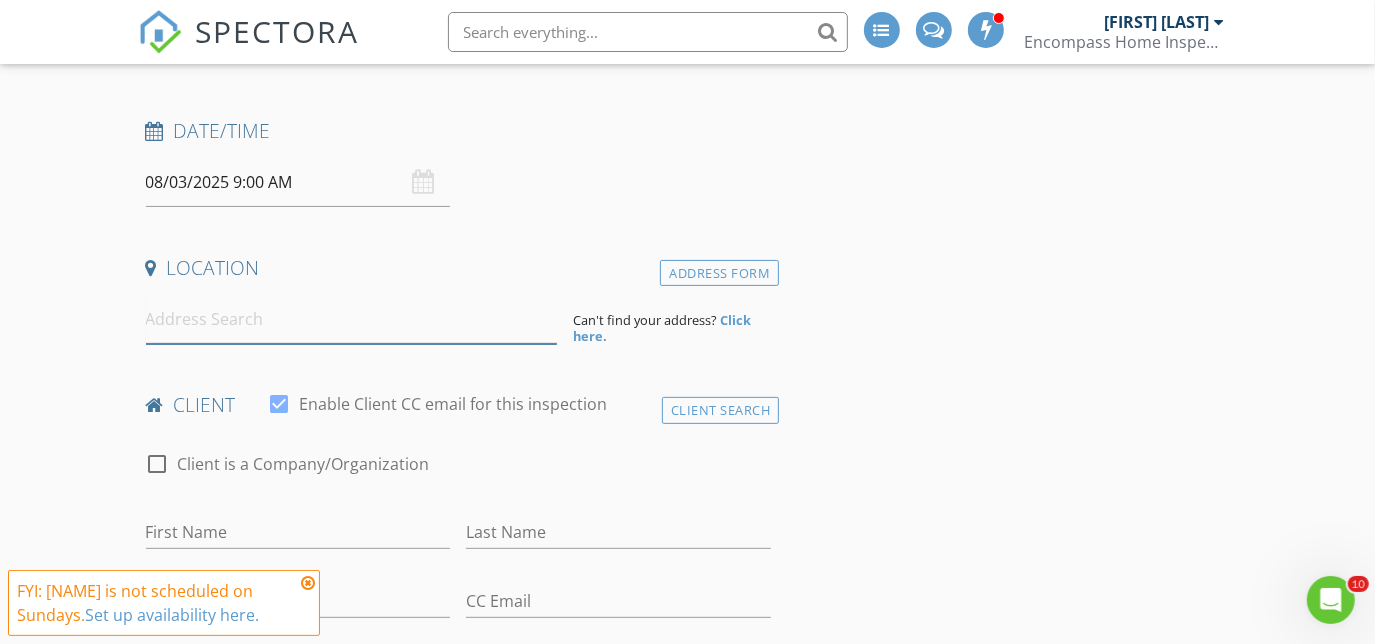 click at bounding box center (352, 319) 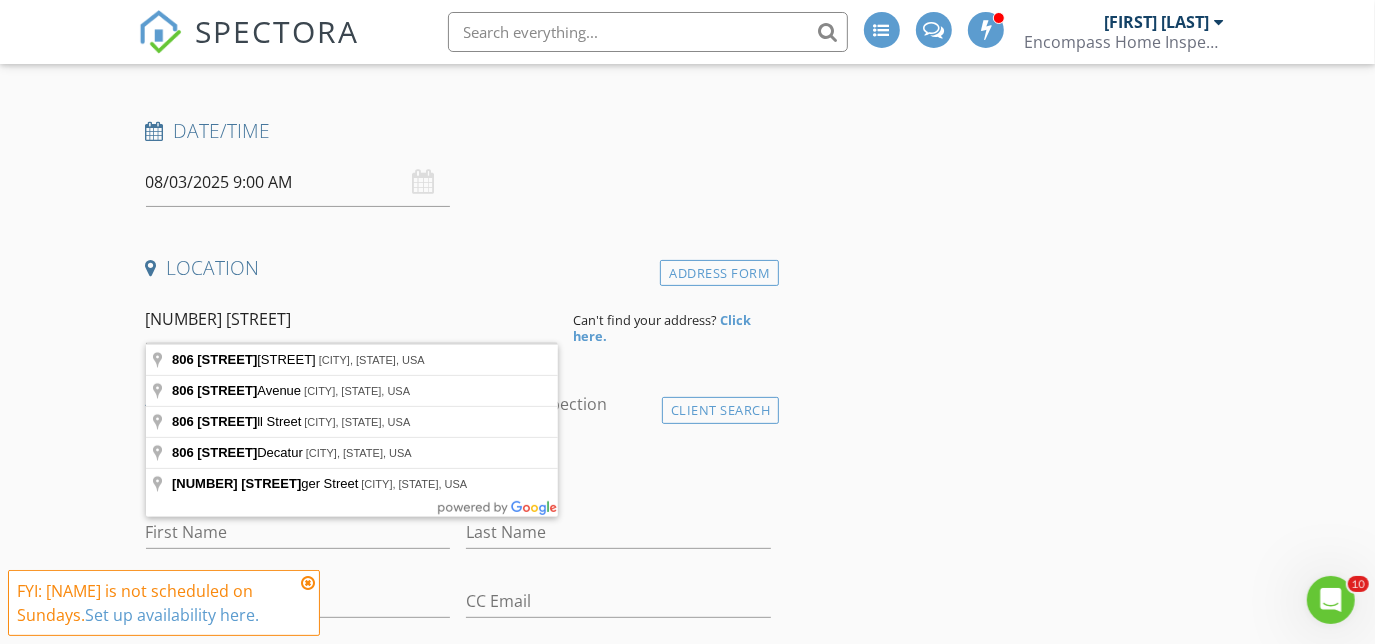 type on "806 Rue Marseille, Chesapeake, VA, USA" 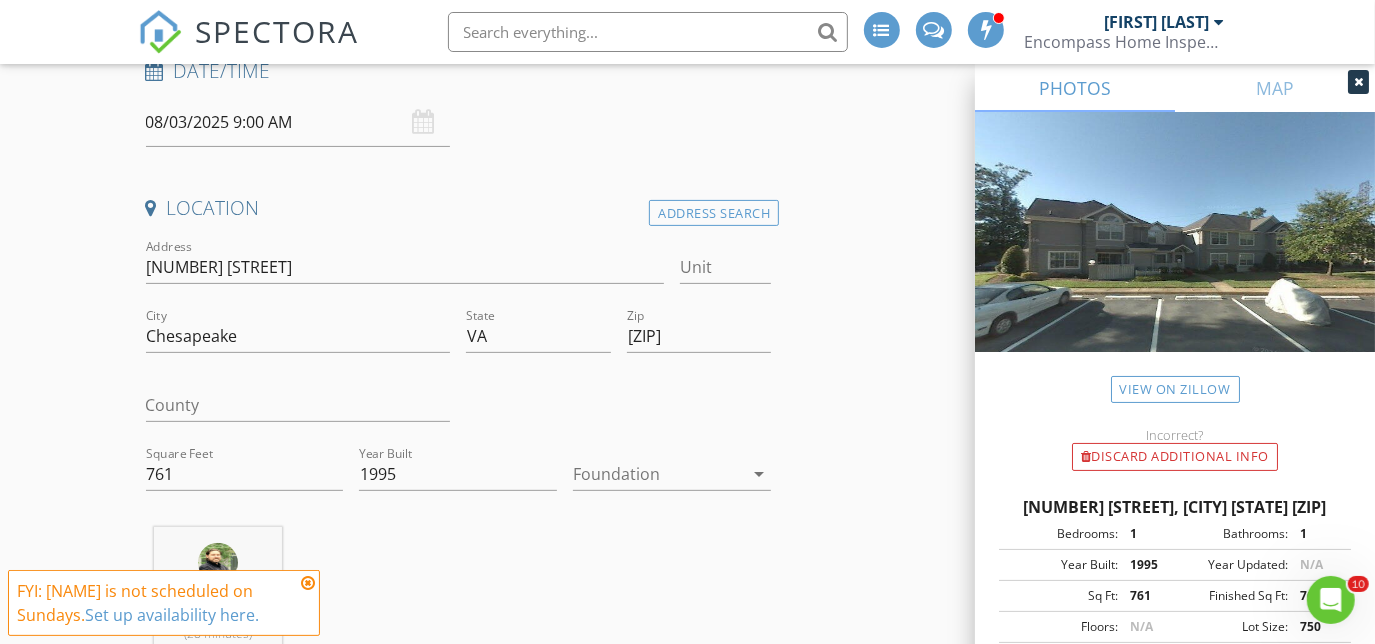 scroll, scrollTop: 363, scrollLeft: 0, axis: vertical 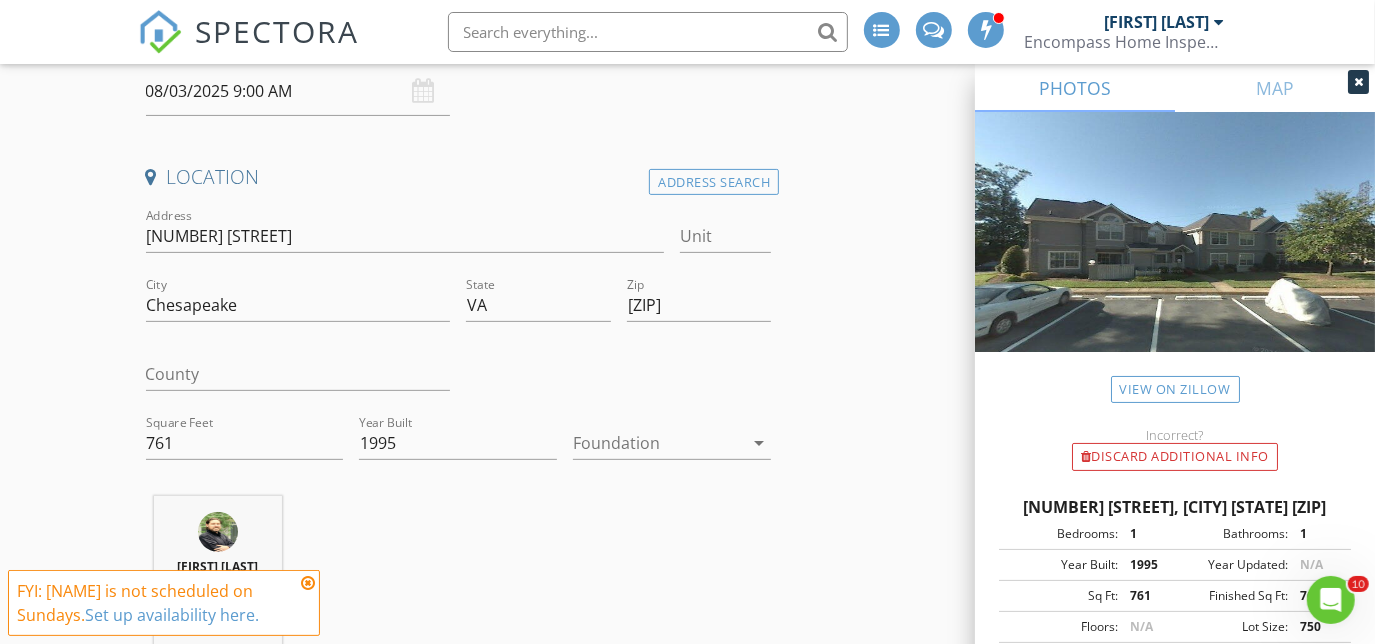 click at bounding box center (658, 443) 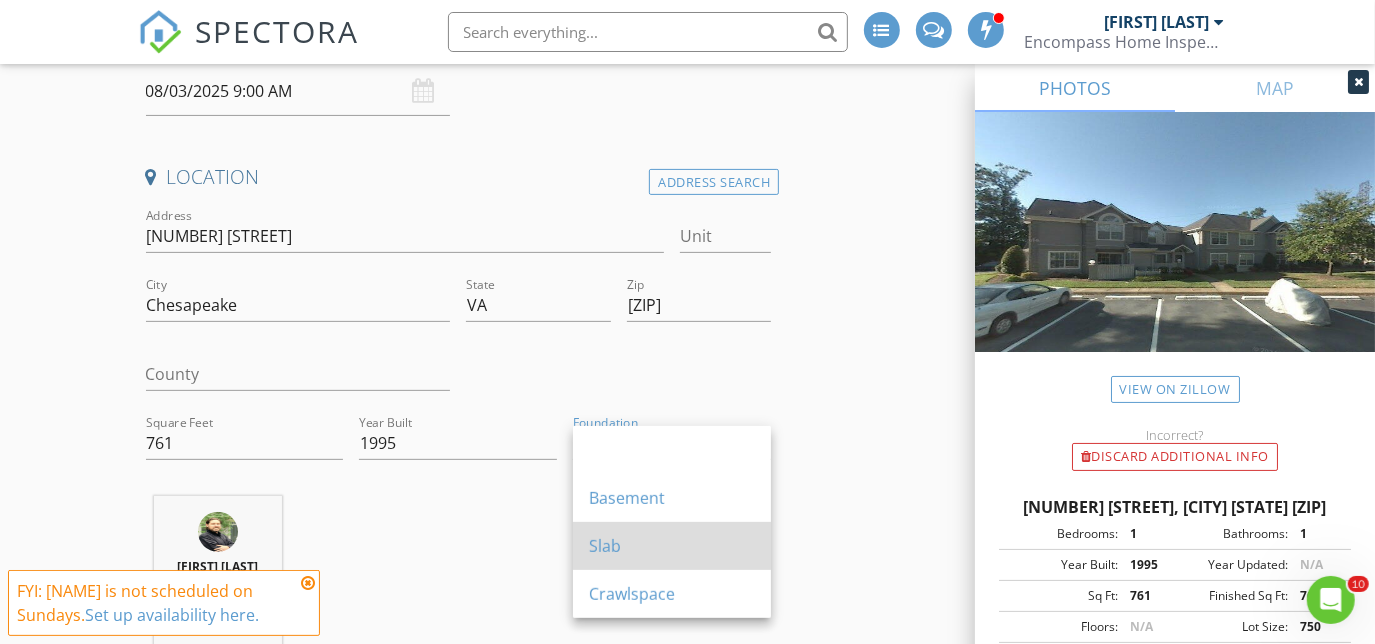 click on "Slab" at bounding box center [672, 546] 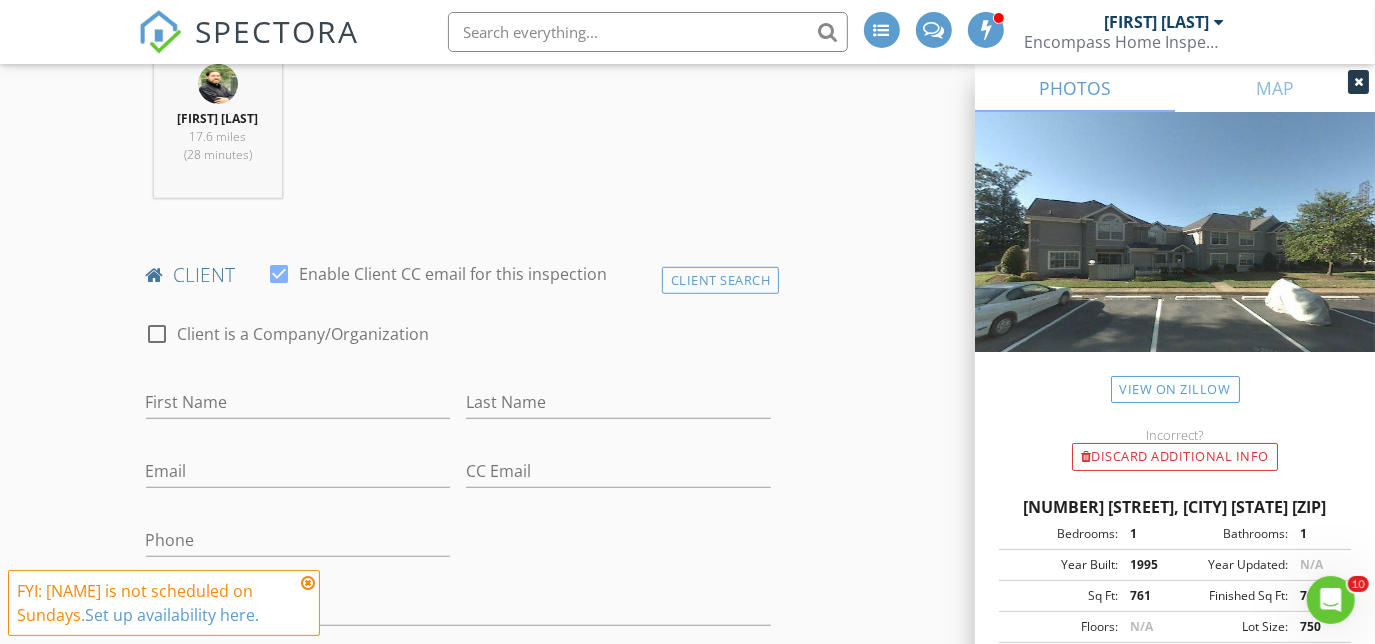 scroll, scrollTop: 818, scrollLeft: 0, axis: vertical 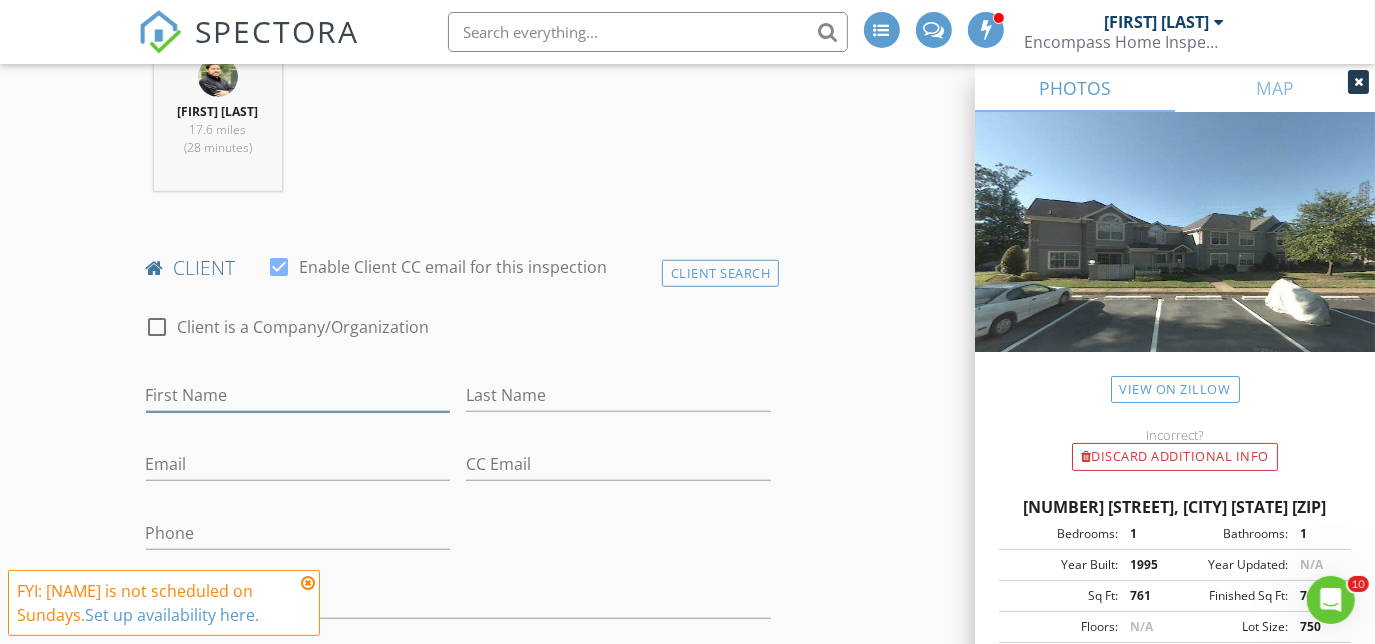 click on "First Name" at bounding box center [298, 395] 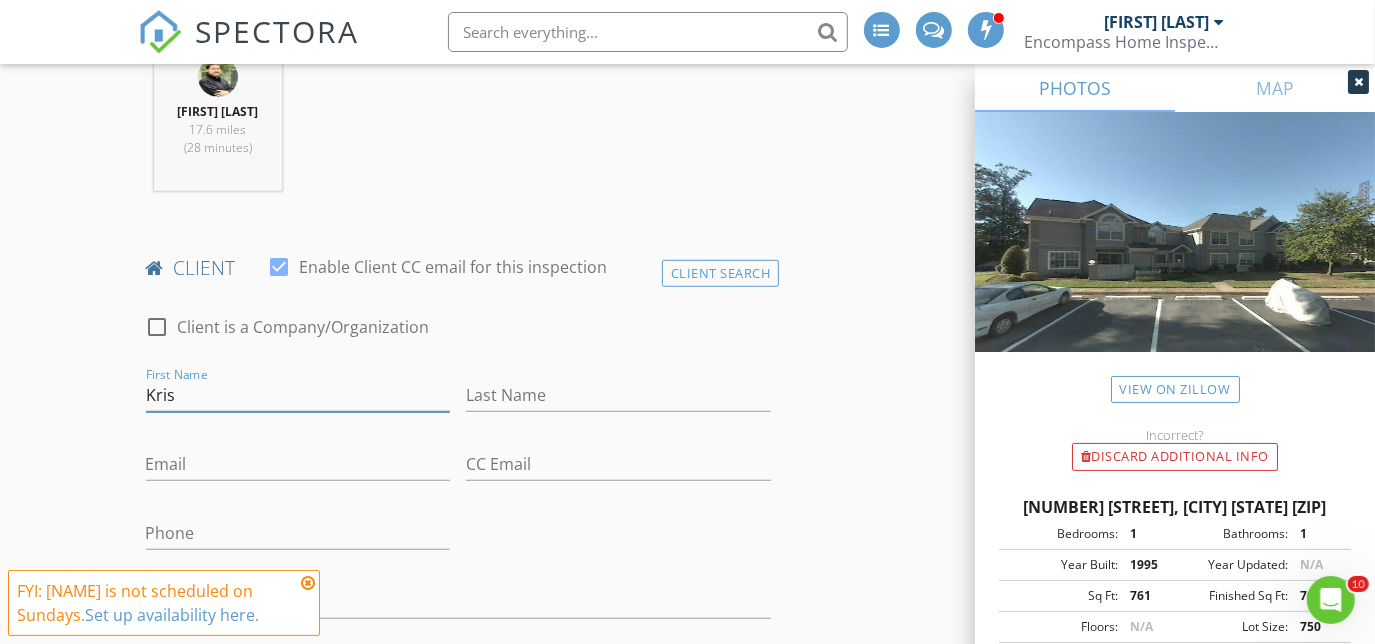 type on "Kris" 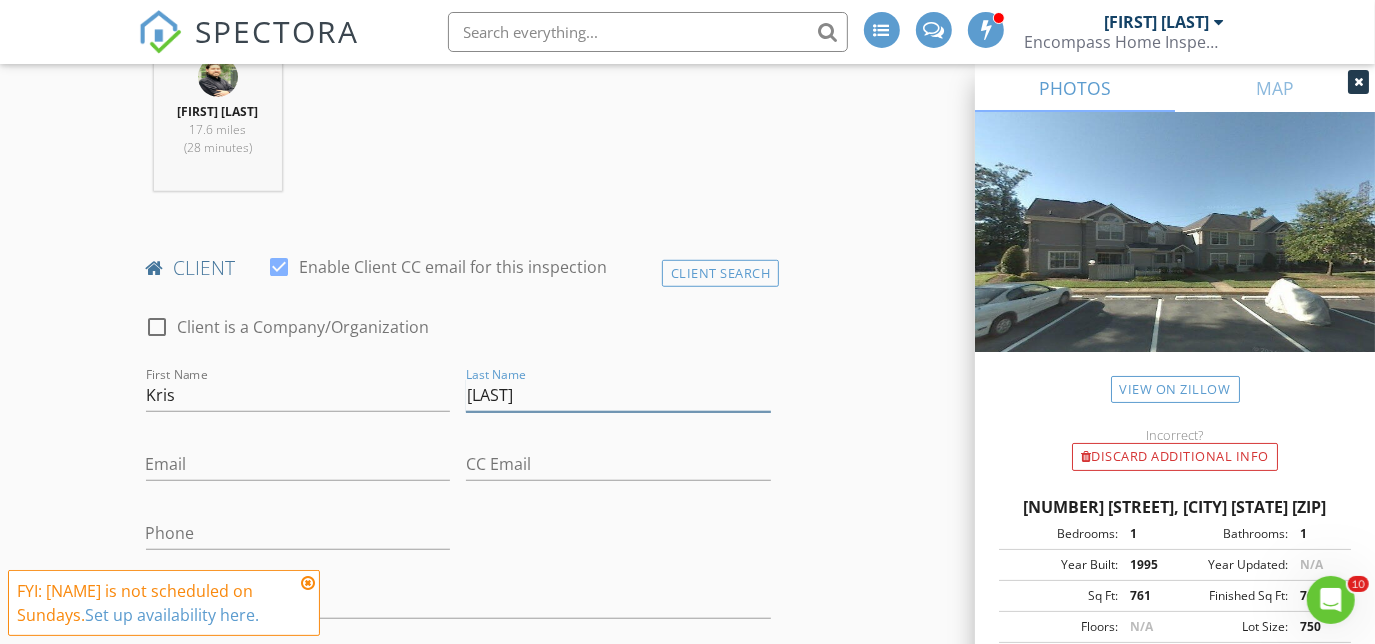 type on "[LAST]" 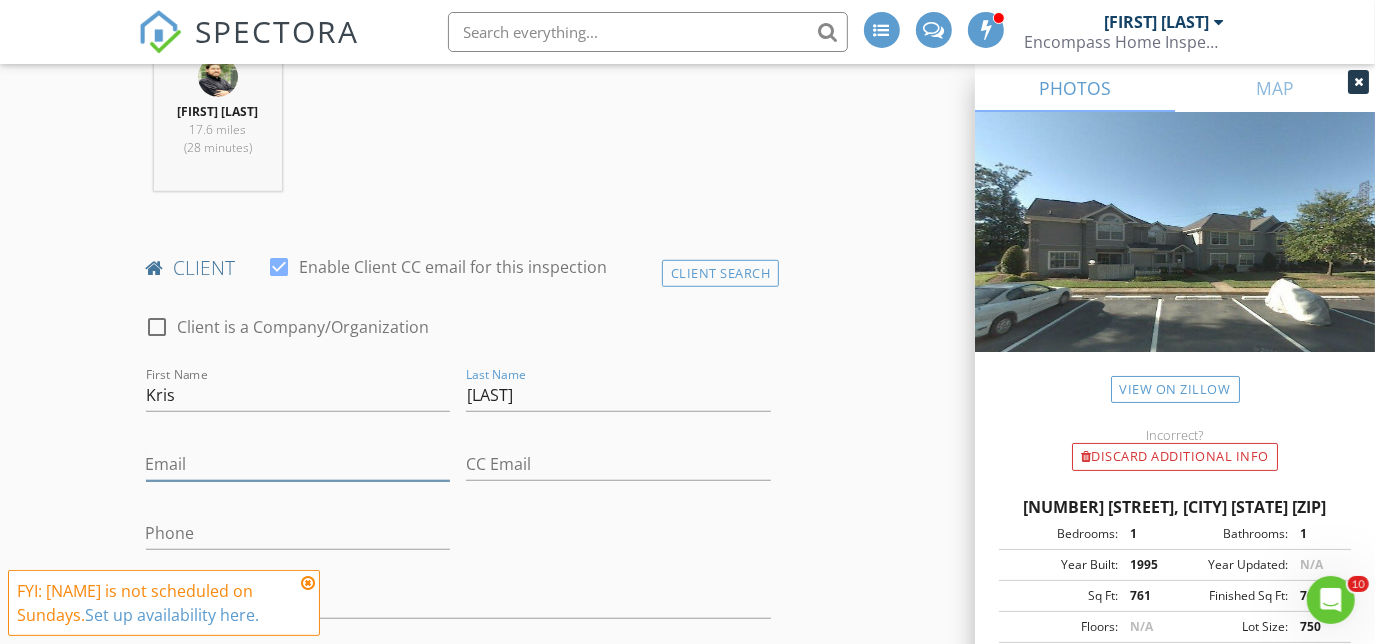click on "Email" at bounding box center (298, 464) 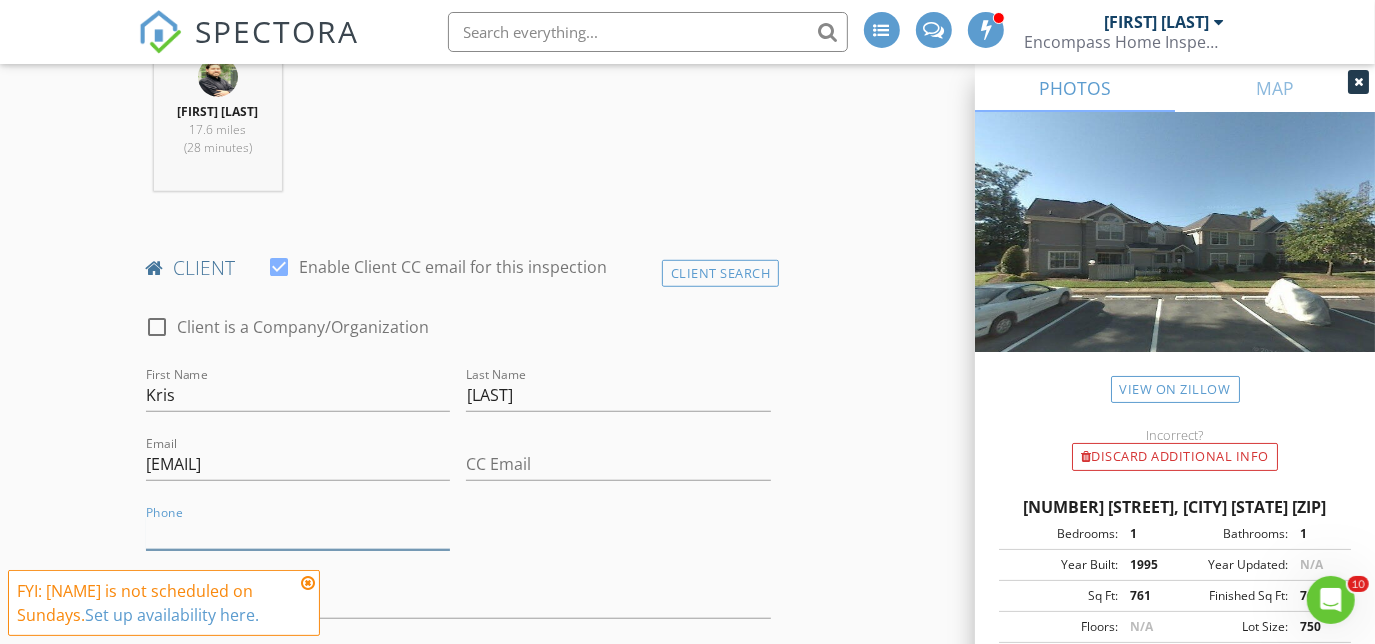 click on "Phone" at bounding box center (298, 533) 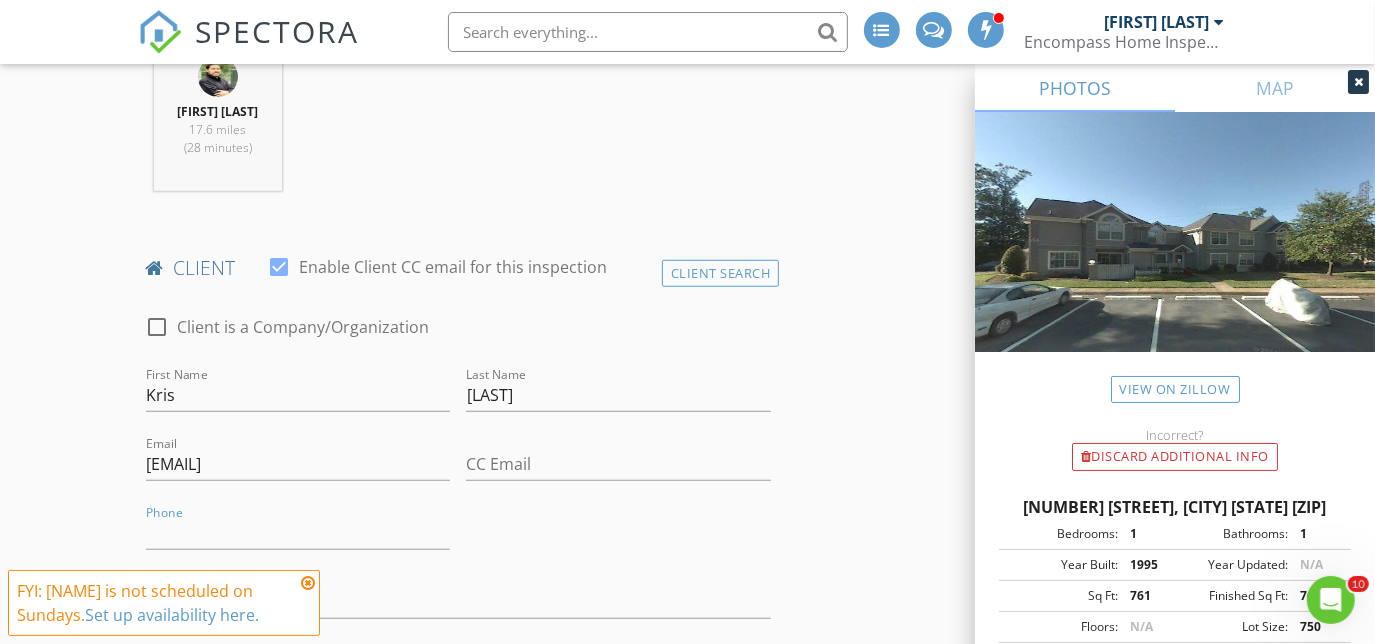 click at bounding box center [618, 495] 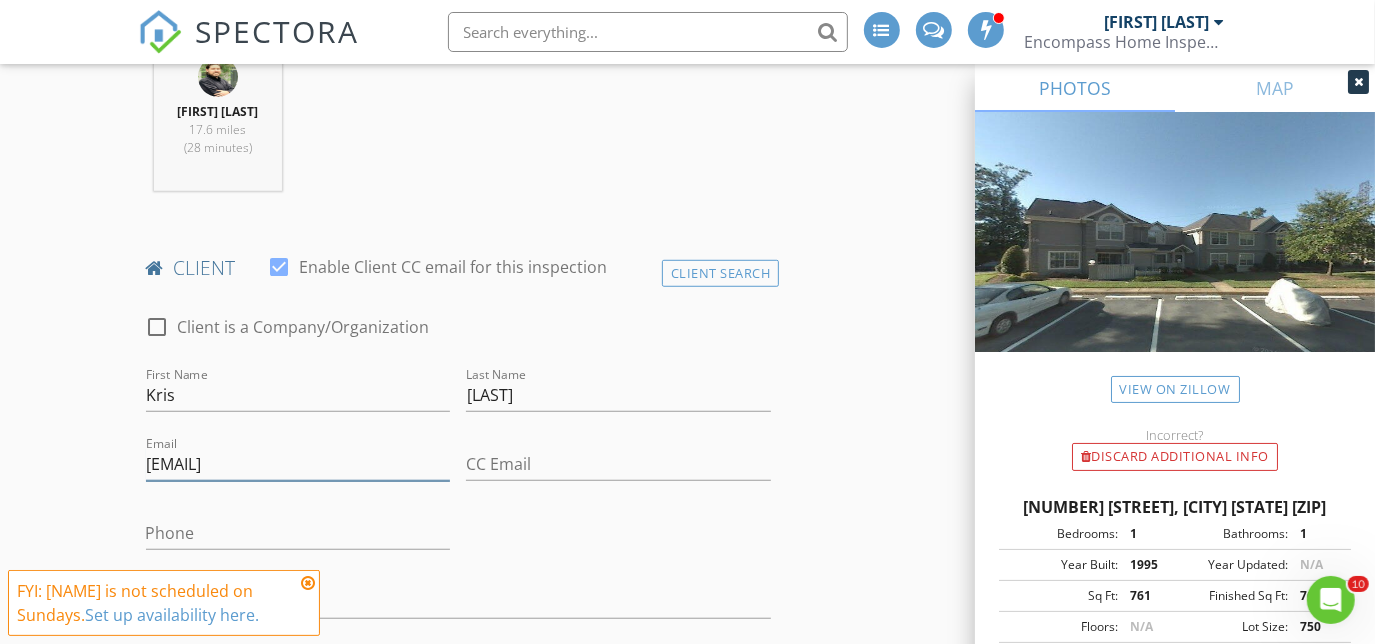 click on "krispeterson2150@gmailcom" at bounding box center [298, 464] 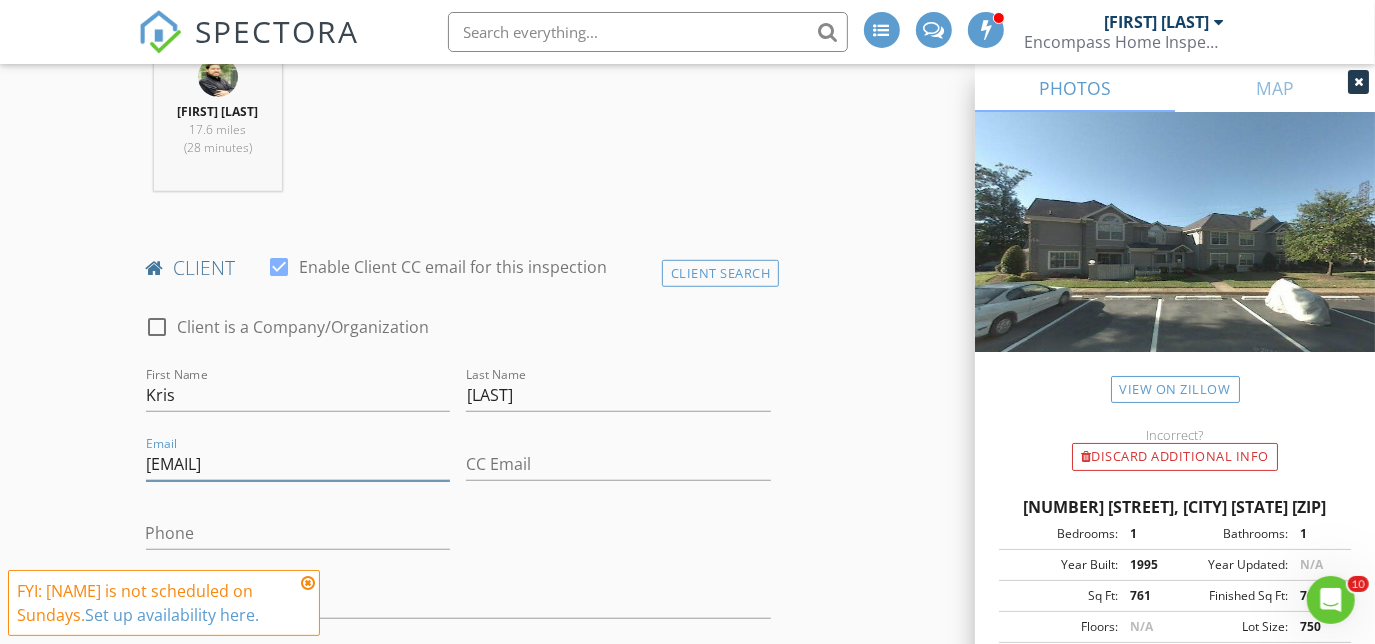 type on "[EMAIL]" 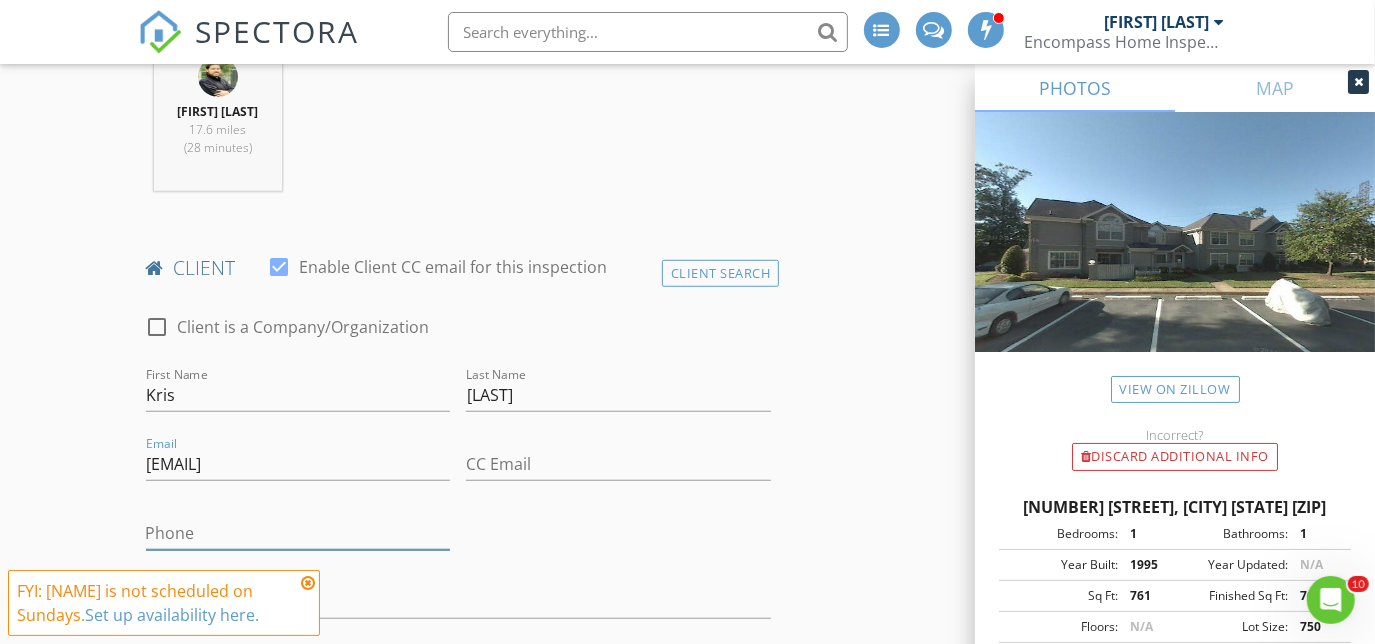 click on "Phone" at bounding box center [298, 533] 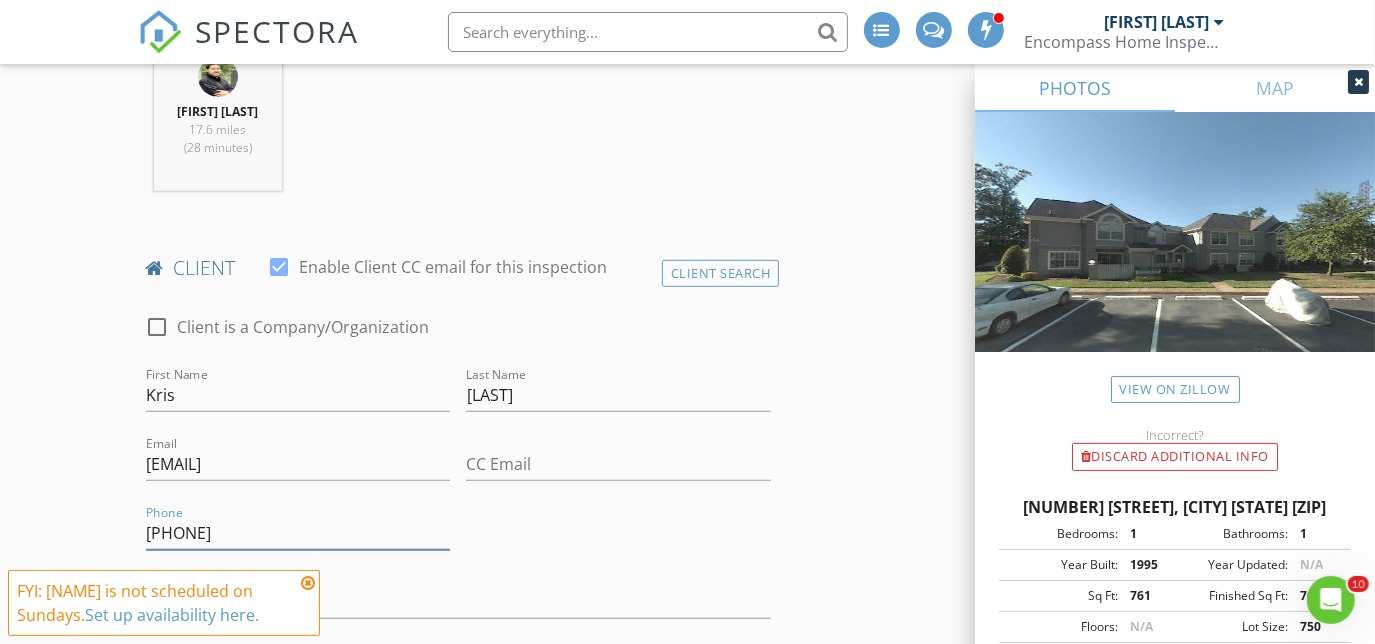type on "[PHONE]" 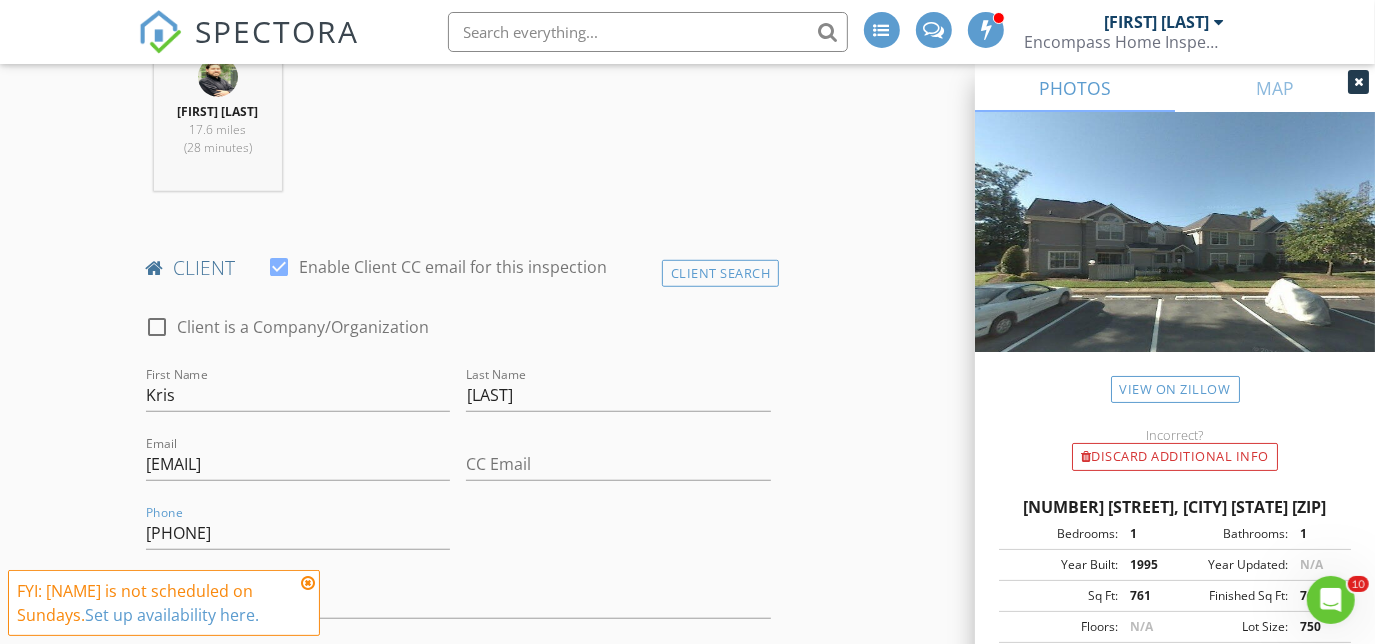 click on "check_box_outline_blank Client is a Company/Organization     First Name Kris   Last Name Peterson   Email krispeterson2150@gmail.com   CC Email   Phone 757-449-4132   Address   City   State   Zip     Tags         Notes   Private Notes" at bounding box center [459, 657] 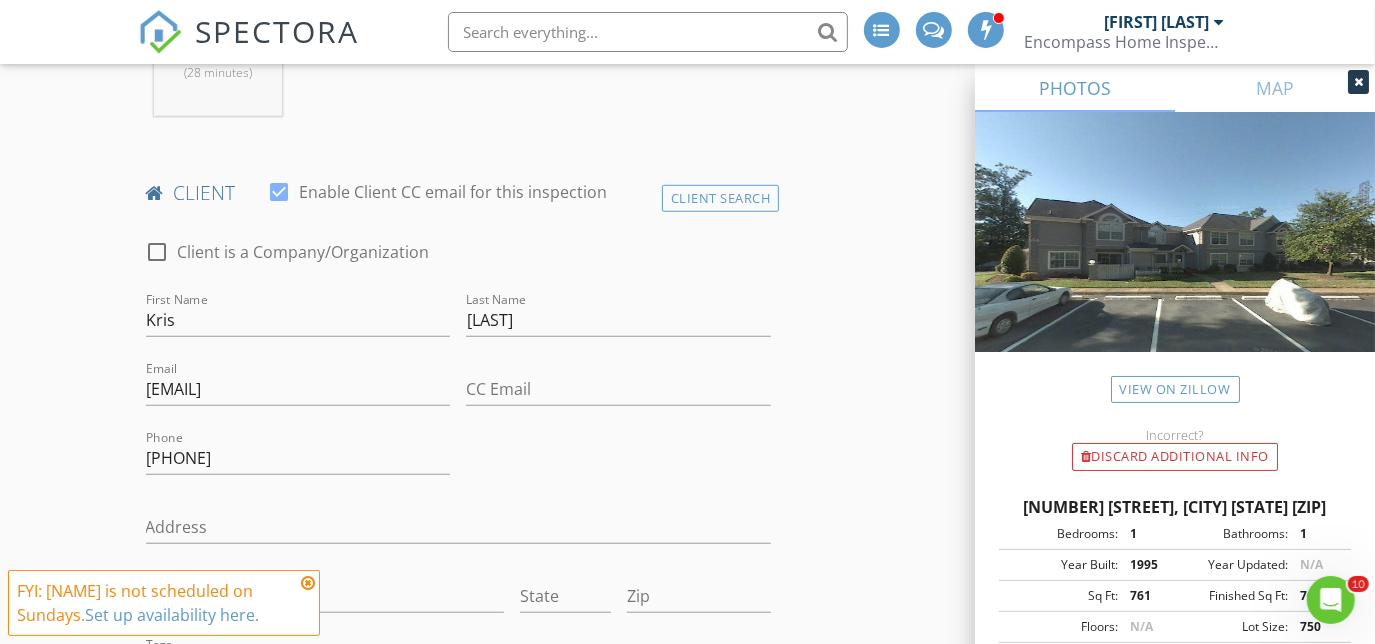 scroll, scrollTop: 1000, scrollLeft: 0, axis: vertical 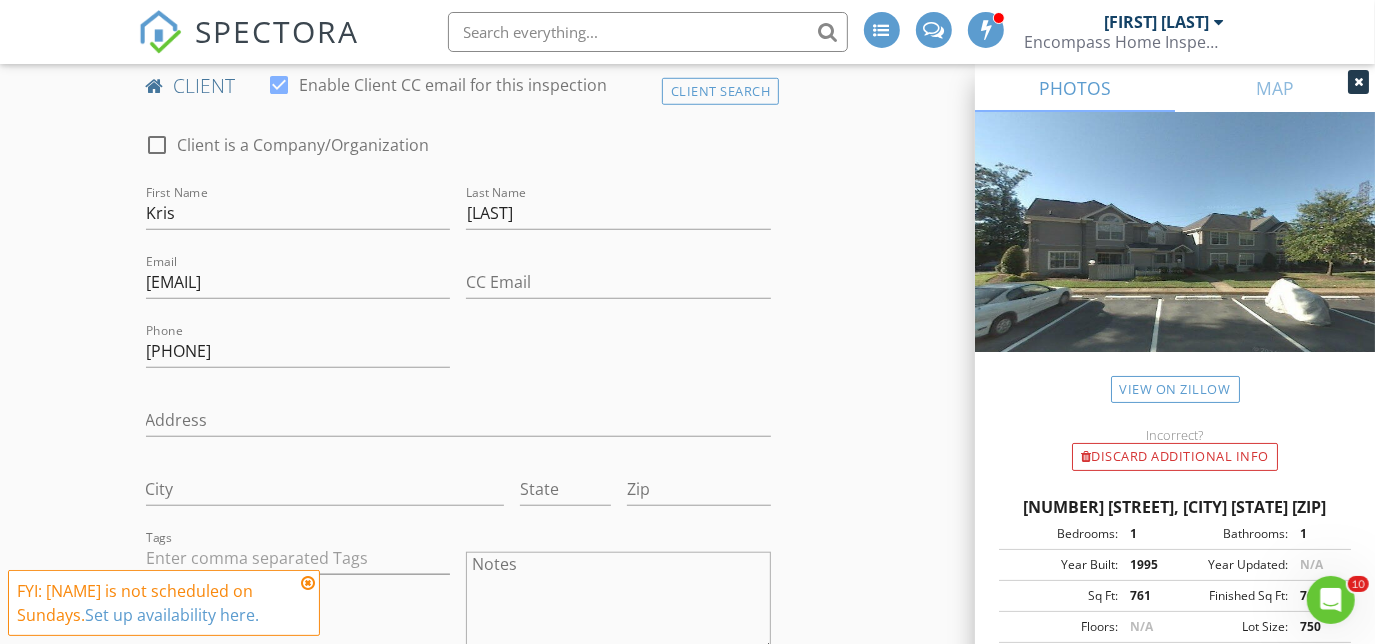 click at bounding box center [308, 583] 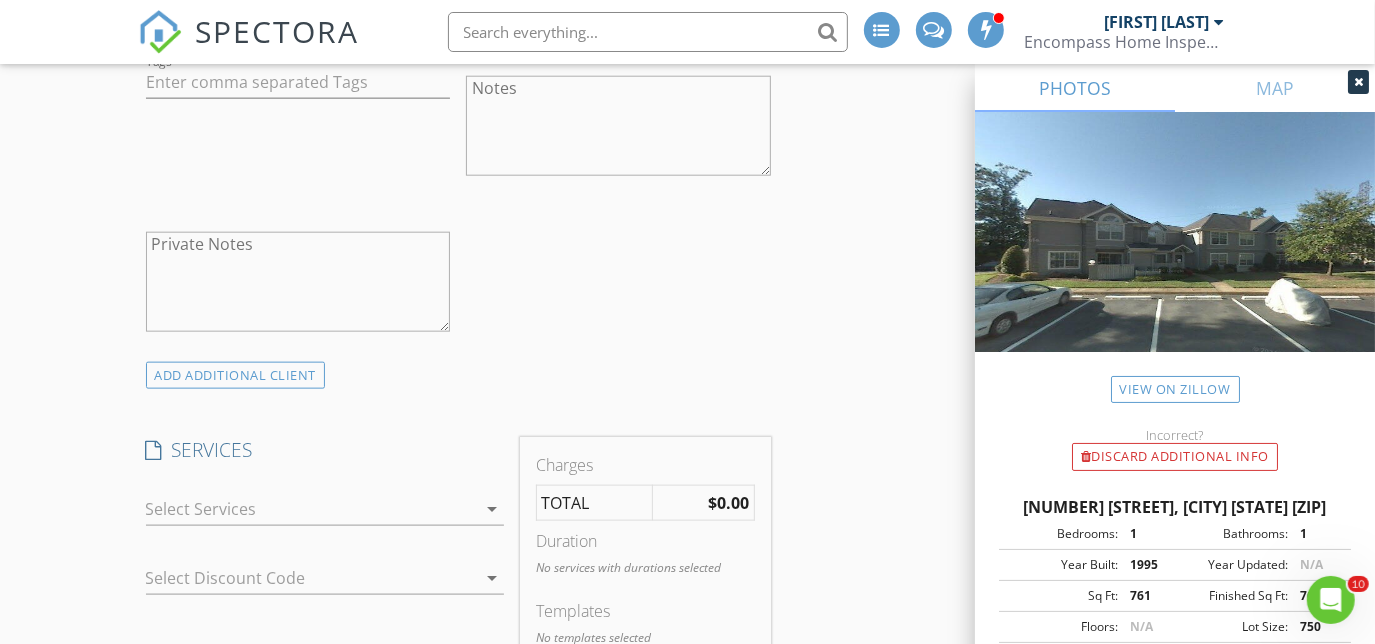 scroll, scrollTop: 1545, scrollLeft: 0, axis: vertical 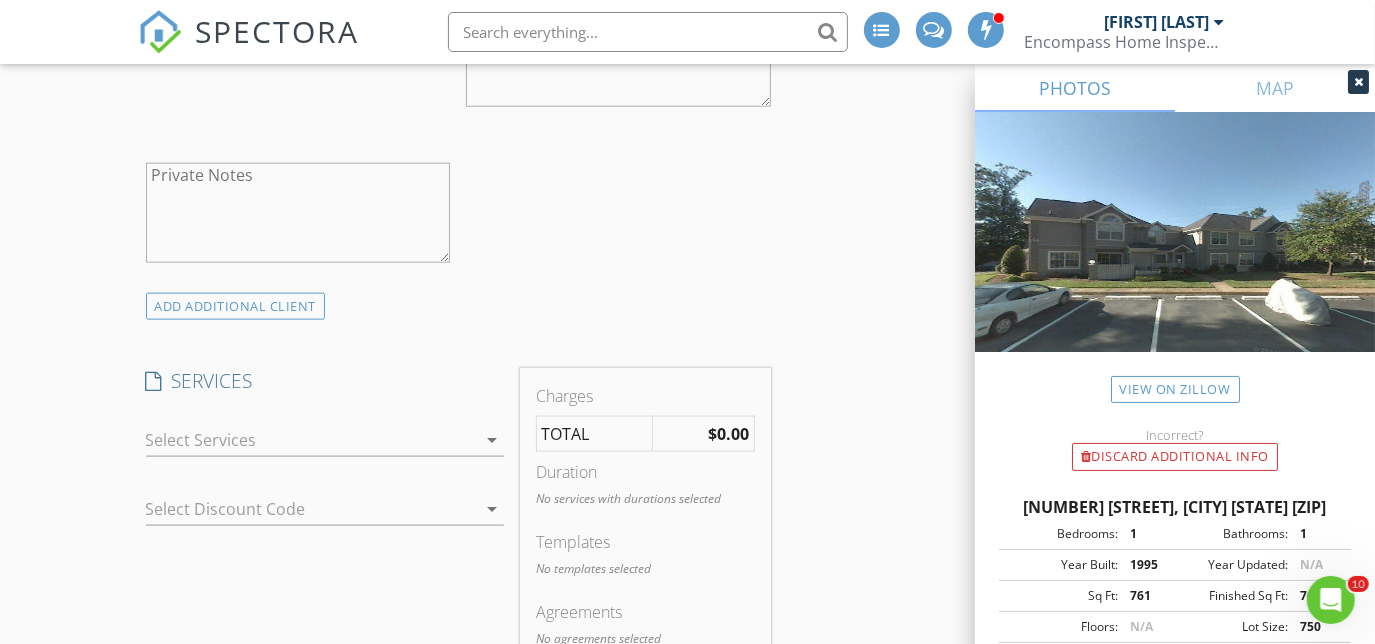 click at bounding box center (311, 440) 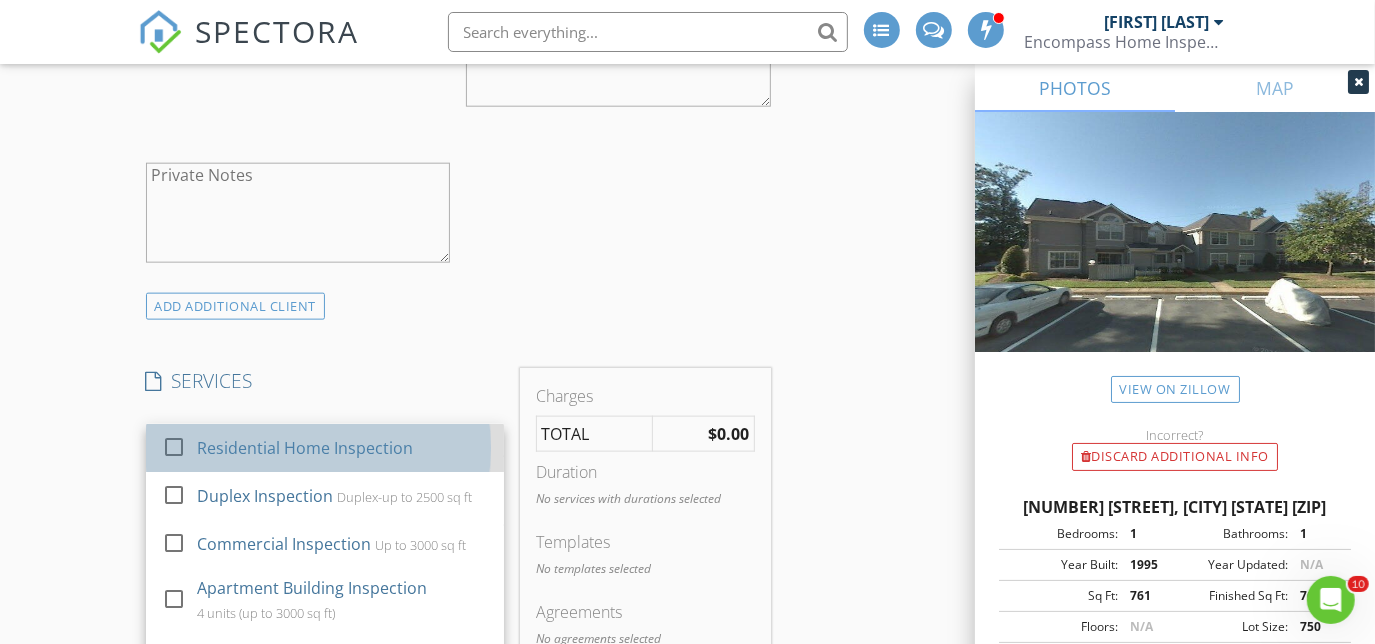 click on "Residential Home Inspection" at bounding box center (342, 448) 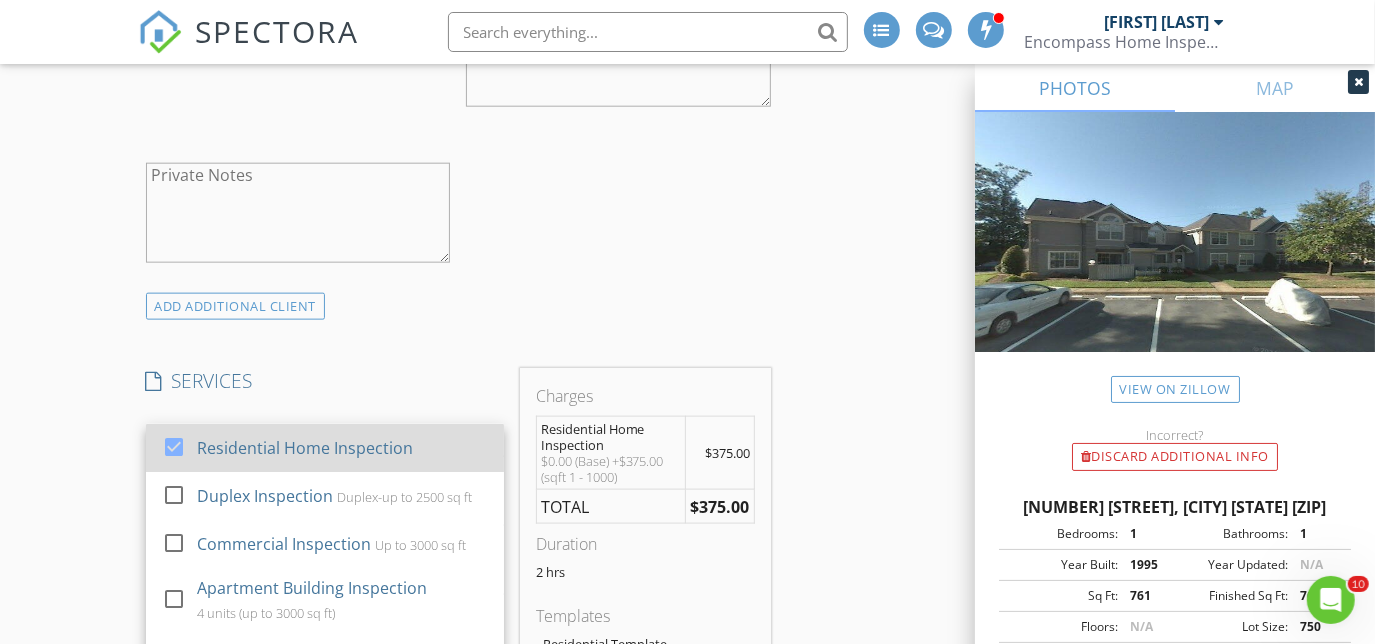 click at bounding box center (174, 447) 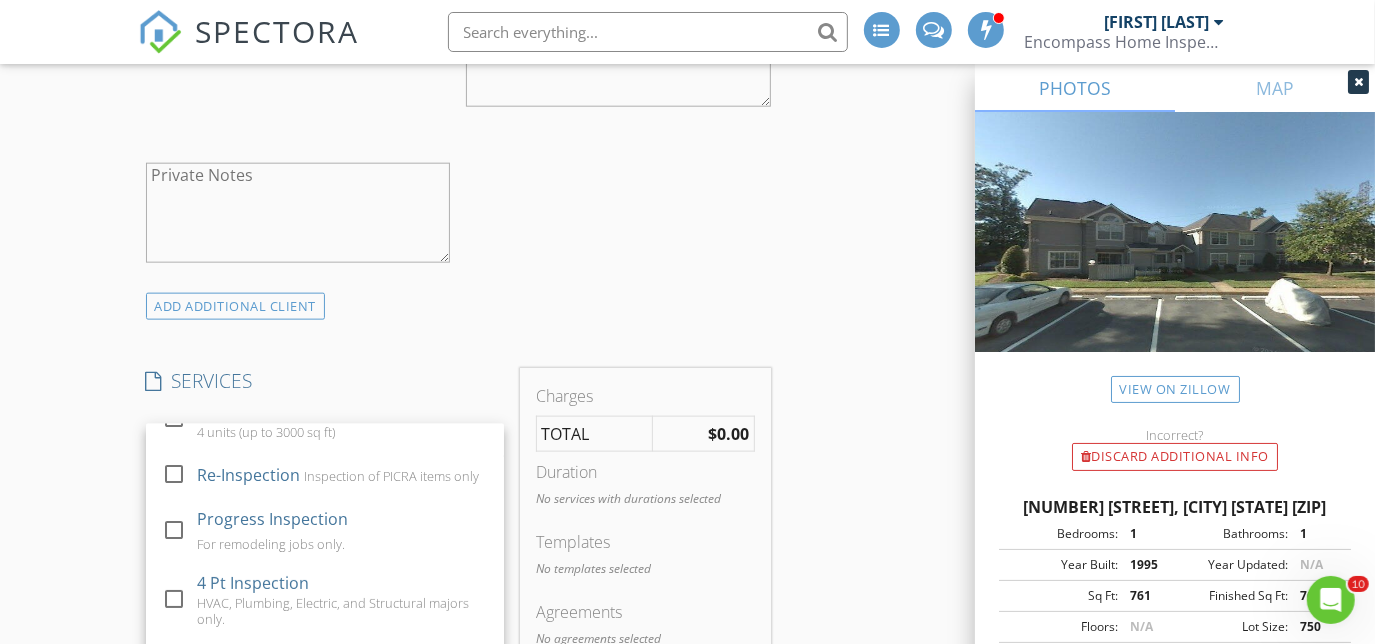 scroll, scrollTop: 181, scrollLeft: 0, axis: vertical 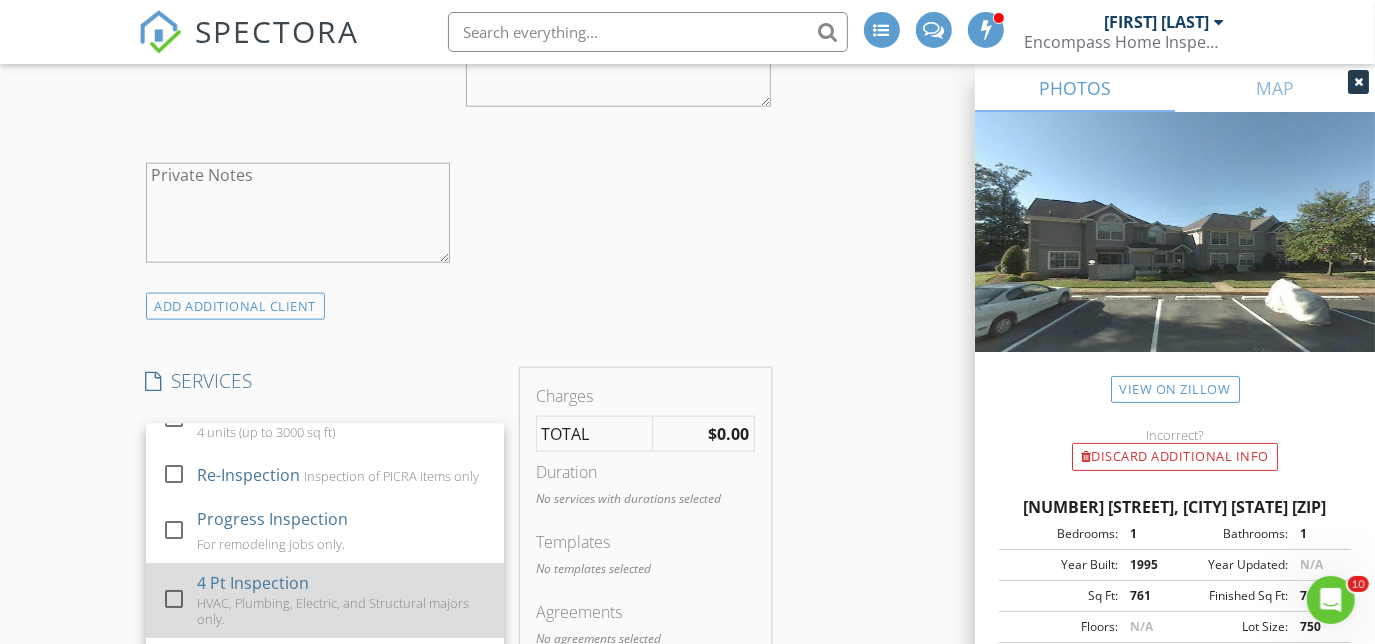 click at bounding box center (174, 599) 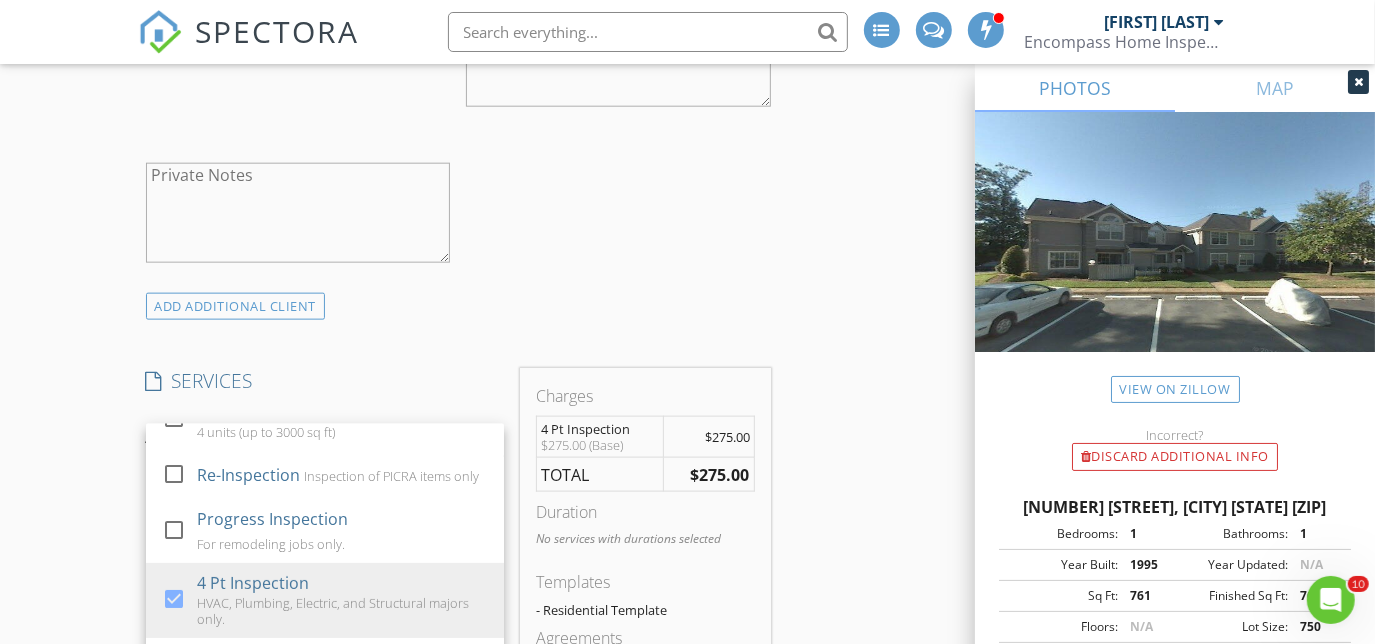 click on "New Inspection
INSPECTOR(S)
check_box   Jason Fischer   PRIMARY   Jason Fischer arrow_drop_down   check_box_outline_blank Jason Fischer specifically requested
Date/Time
08/03/2025 9:00 AM
Location
Address Search       Address 806 Rue Marseille   Unit   City Chesapeake   State VA   Zip 23320   County     Square Feet 761   Year Built 1995   Foundation Slab arrow_drop_down     Jason Fischer     17.6 miles     (28 minutes)
client
check_box Enable Client CC email for this inspection   Client Search     check_box_outline_blank Client is a Company/Organization     First Name Kris   Last Name Peterson   Email krispeterson2150@gmail.com   CC Email   Phone 757-449-4132   Address   City   State   Zip     Tags         Notes   Private Notes
ADD ADDITIONAL client
SERVICES" at bounding box center (687, 642) 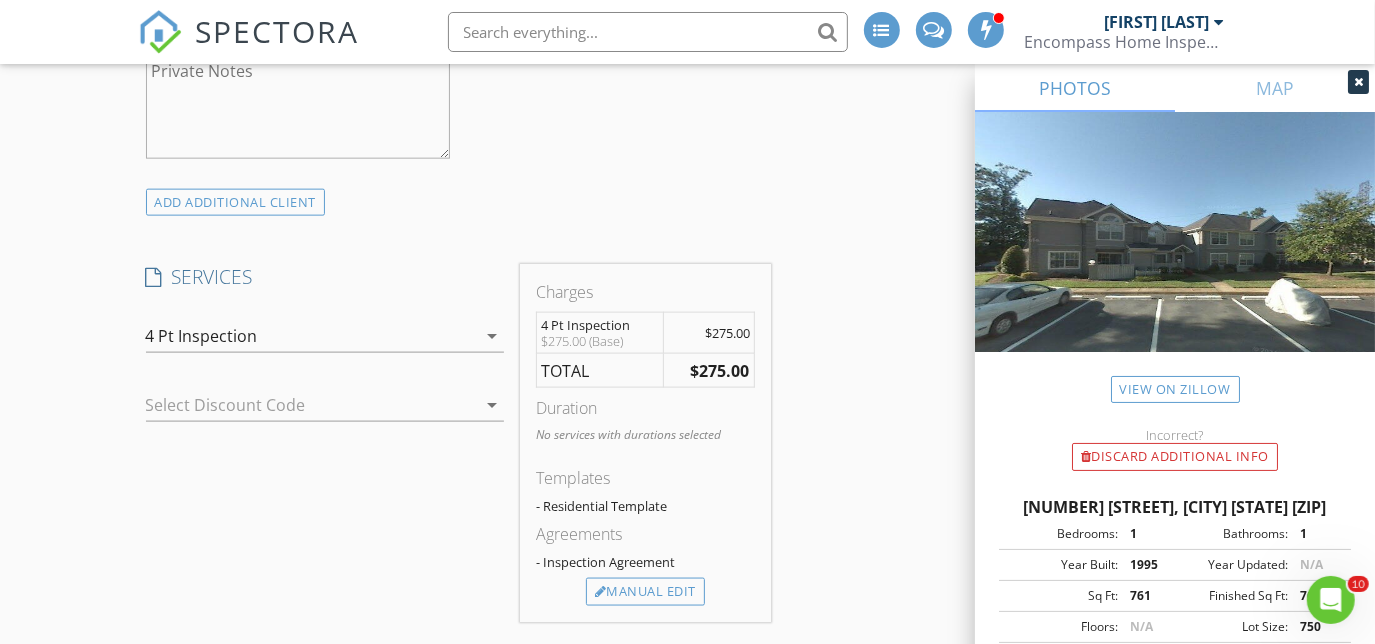 scroll, scrollTop: 1727, scrollLeft: 0, axis: vertical 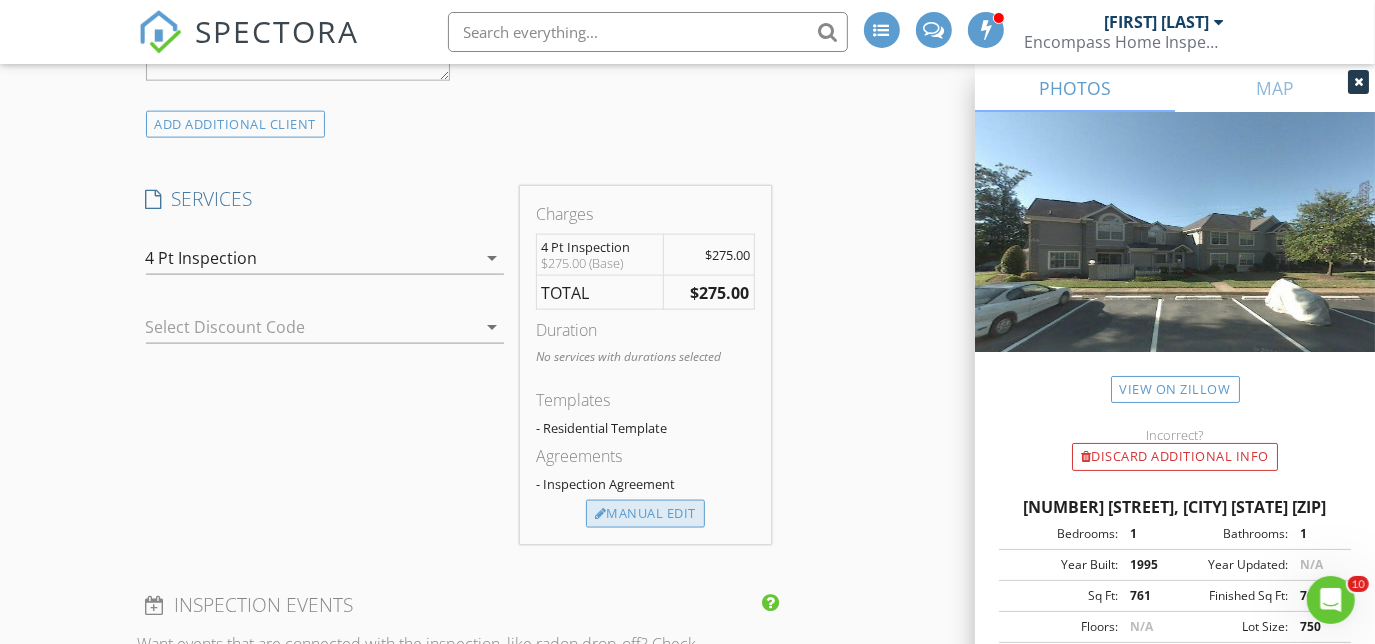 click on "Manual Edit" at bounding box center [645, 514] 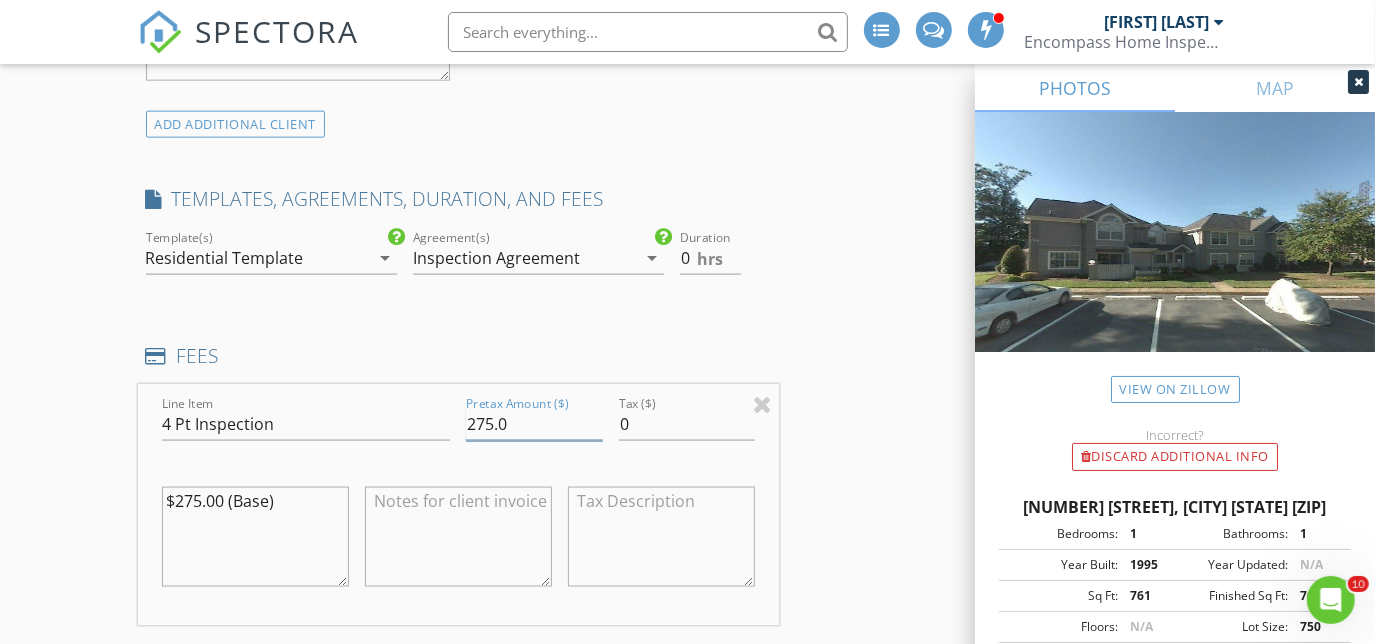 drag, startPoint x: 490, startPoint y: 417, endPoint x: 478, endPoint y: 418, distance: 12.0415945 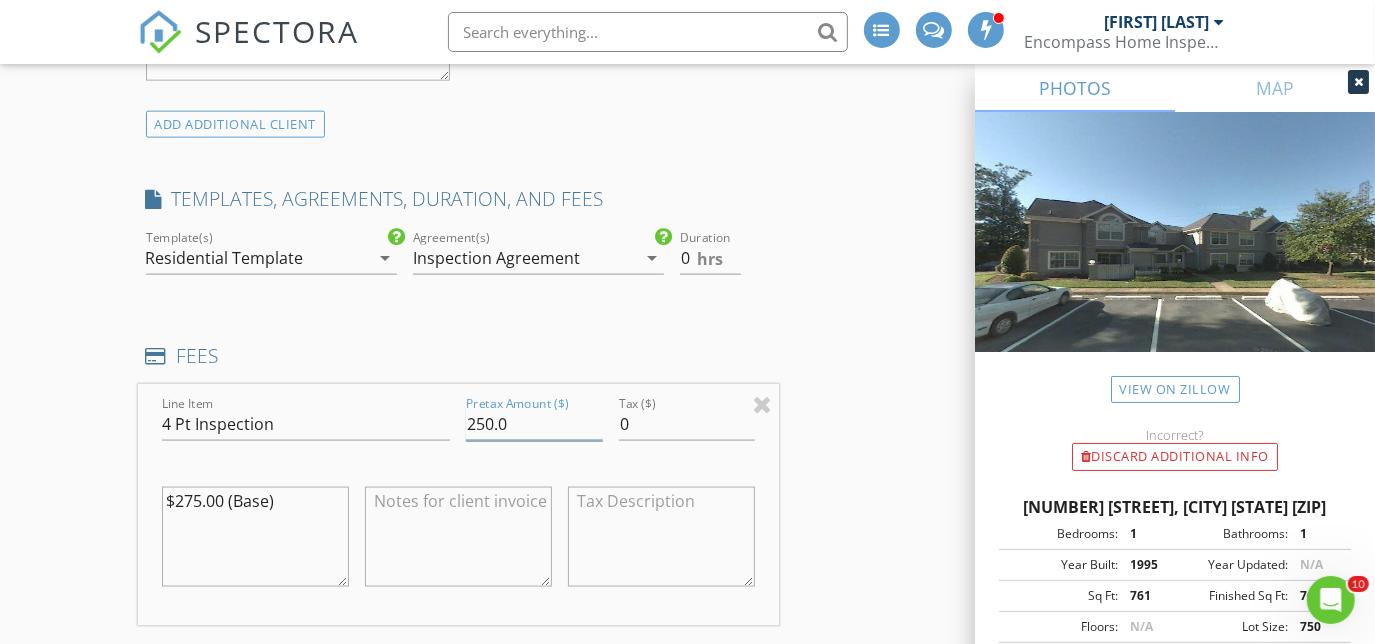 type on "250.0" 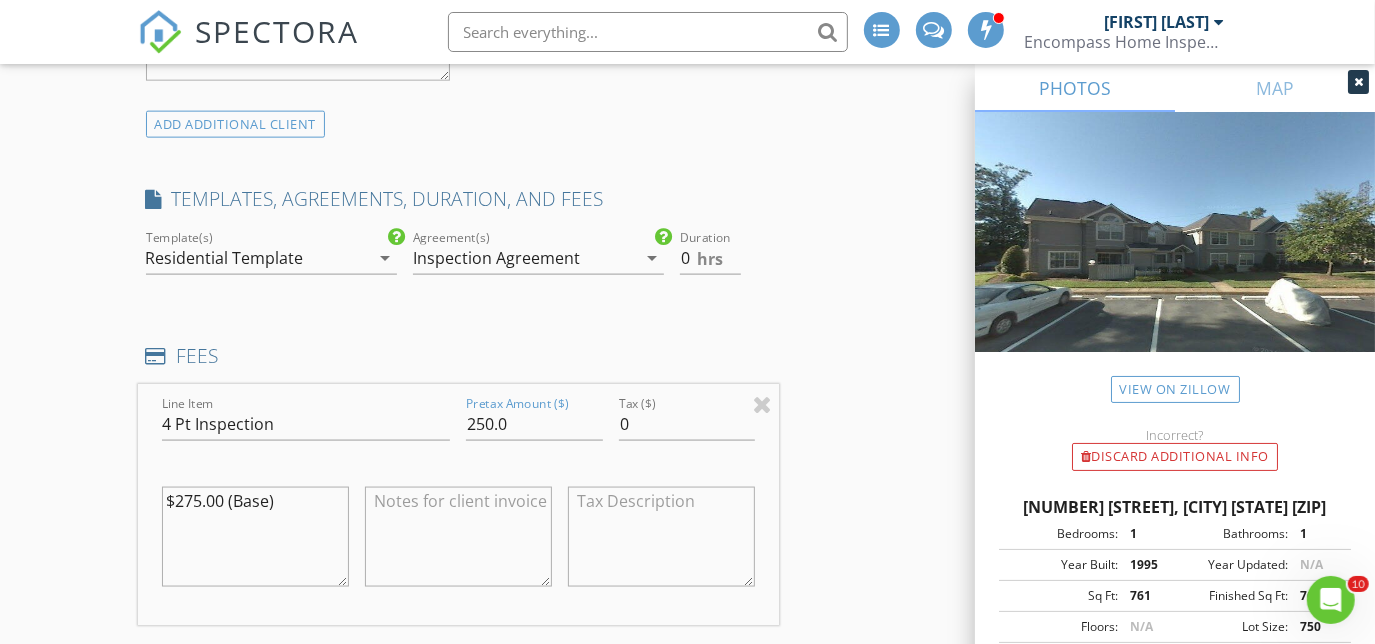 click on "INSPECTOR(S)
check_box   Jason Fischer   PRIMARY   Jason Fischer arrow_drop_down   check_box_outline_blank Jason Fischer specifically requested
Date/Time
08/03/2025 9:00 AM
Location
Address Search       Address 806 Rue Marseille   Unit   City Chesapeake   State VA   Zip 23320   County     Square Feet 761   Year Built 1995   Foundation Slab arrow_drop_down     Jason Fischer     17.6 miles     (28 minutes)
client
check_box Enable Client CC email for this inspection   Client Search     check_box_outline_blank Client is a Company/Organization     First Name Kris   Last Name Peterson   Email krispeterson2150@gmail.com   CC Email   Phone 757-449-4132   Address   City   State   Zip     Tags         Notes   Private Notes
ADD ADDITIONAL client
SERVICES
check_box_outline_blank" at bounding box center (688, 596) 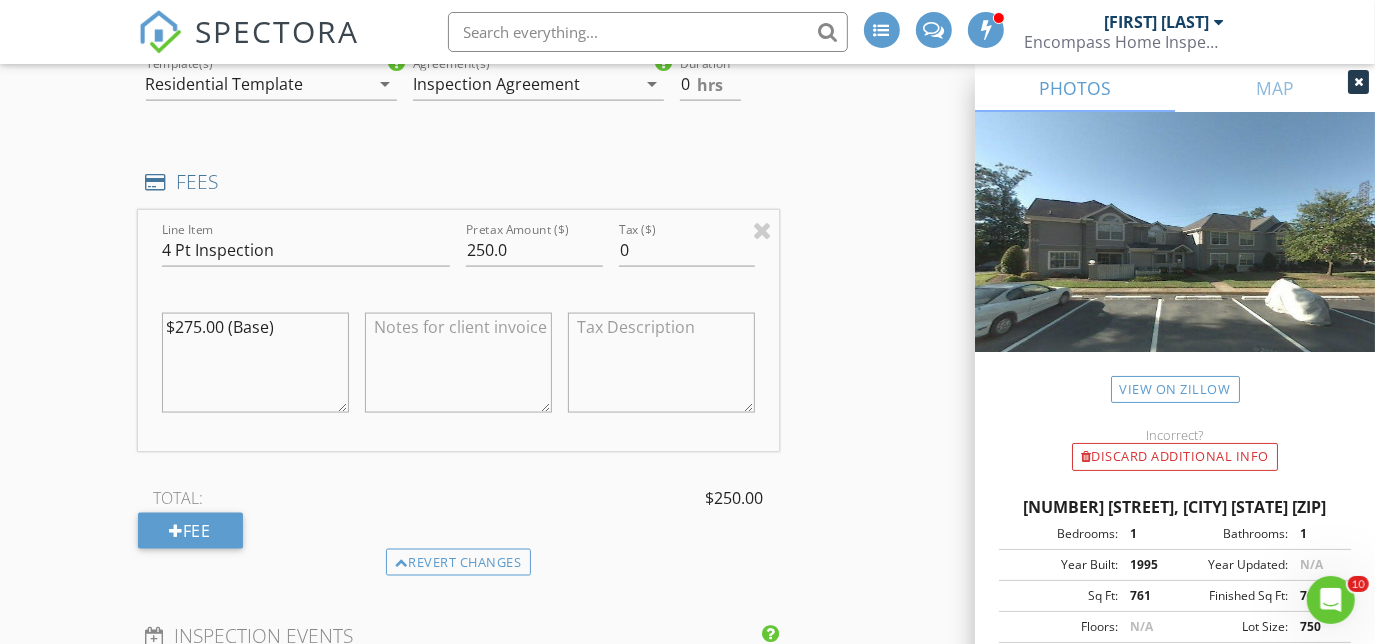 scroll, scrollTop: 1727, scrollLeft: 0, axis: vertical 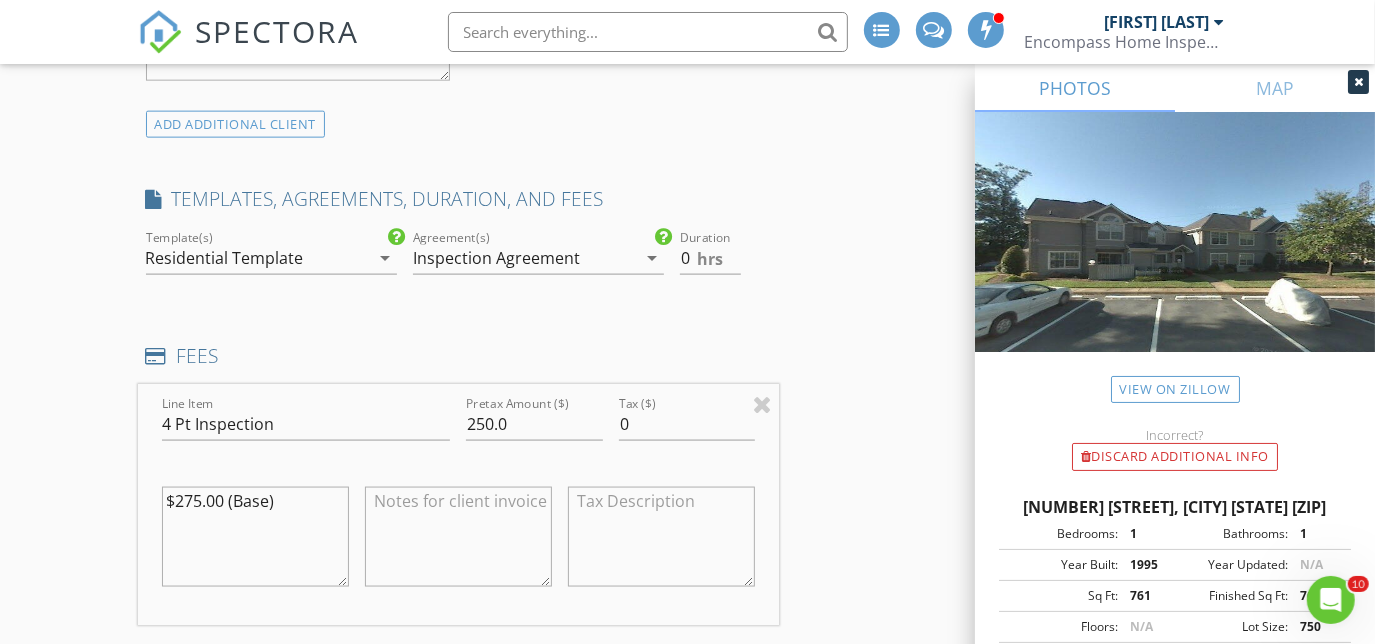 click on "Residential Template" at bounding box center (257, 258) 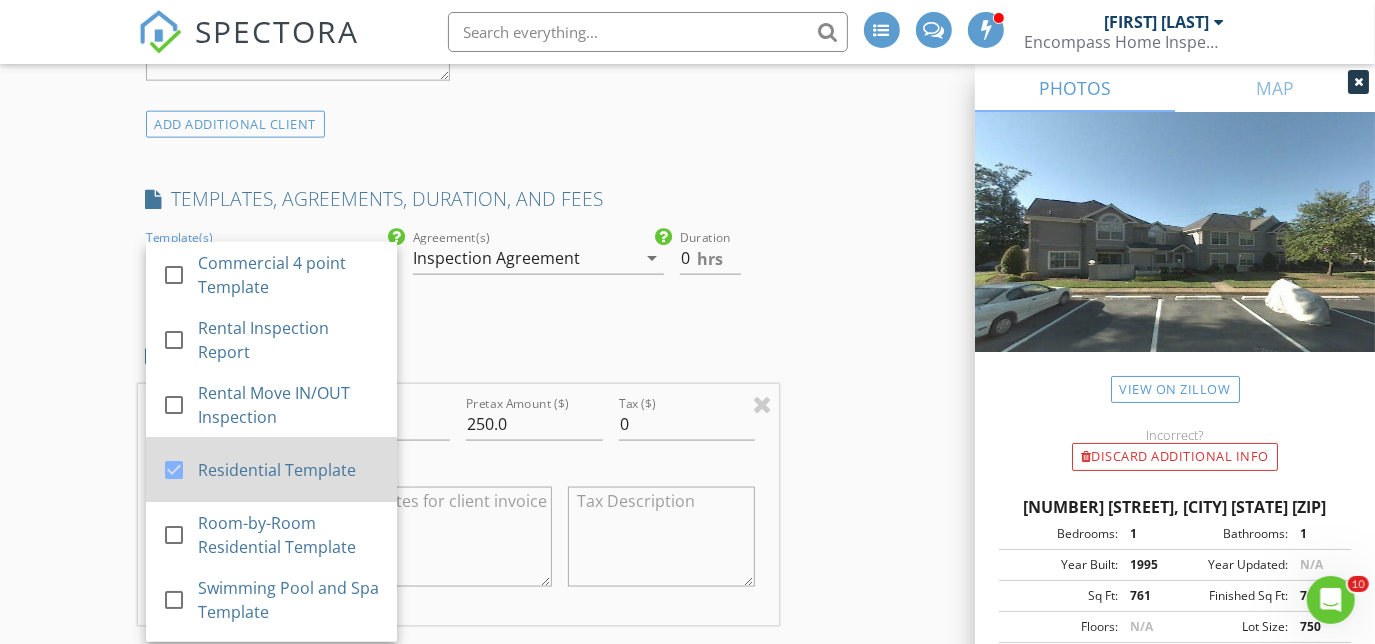 click at bounding box center [174, 470] 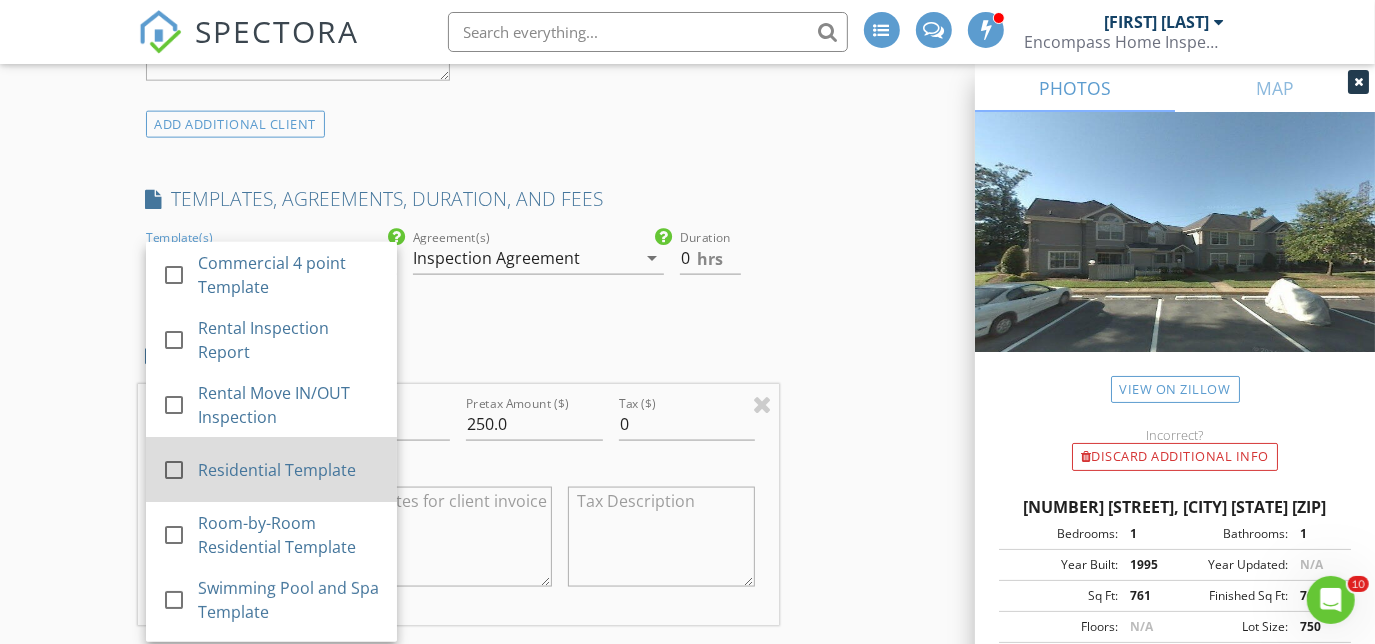 scroll, scrollTop: 90, scrollLeft: 0, axis: vertical 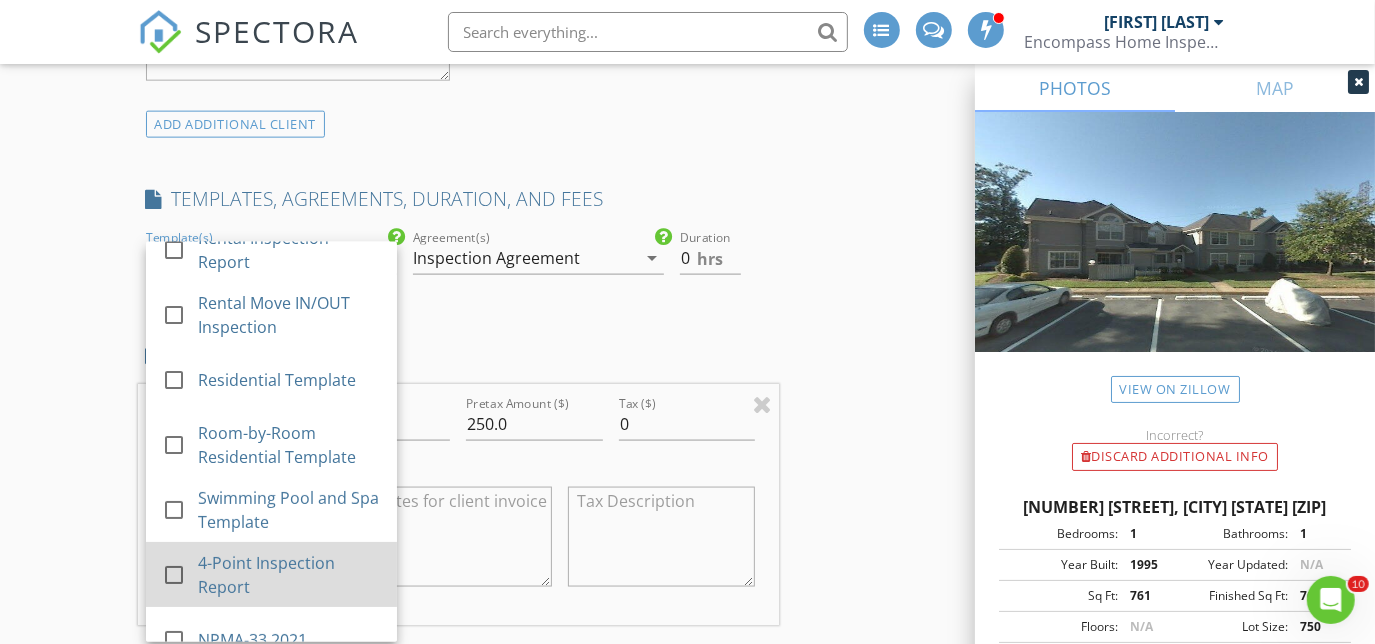 click at bounding box center [174, 575] 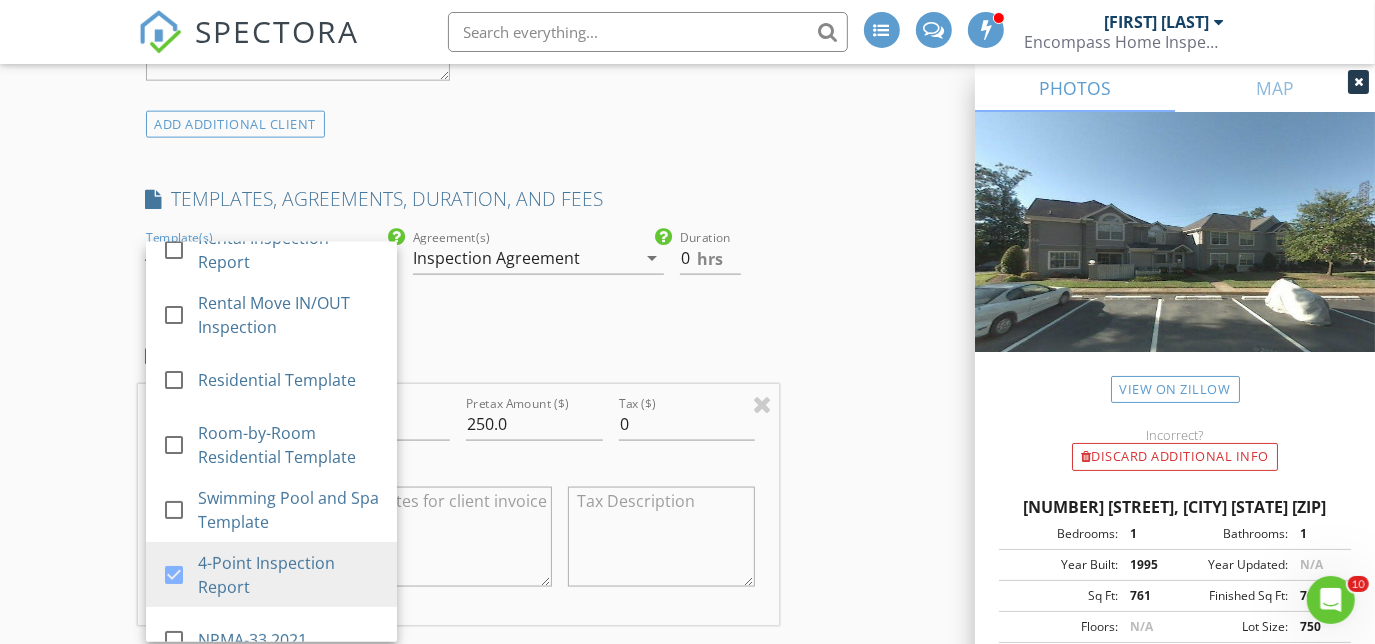 click on "New Inspection
INSPECTOR(S)
check_box   Jason Fischer   PRIMARY   Jason Fischer arrow_drop_down   check_box_outline_blank Jason Fischer specifically requested
Date/Time
08/03/2025 9:00 AM
Location
Address Search       Address 806 Rue Marseille   Unit   City Chesapeake   State VA   Zip 23320   County     Square Feet 761   Year Built 1995   Foundation Slab arrow_drop_down     Jason Fischer     17.6 miles     (28 minutes)
client
check_box Enable Client CC email for this inspection   Client Search     check_box_outline_blank Client is a Company/Organization     First Name Kris   Last Name Peterson   Email krispeterson2150@gmail.com   CC Email   Phone 757-449-4132   Address   City   State   Zip     Tags         Notes   Private Notes
ADD ADDITIONAL client
SERVICES" at bounding box center [687, 563] 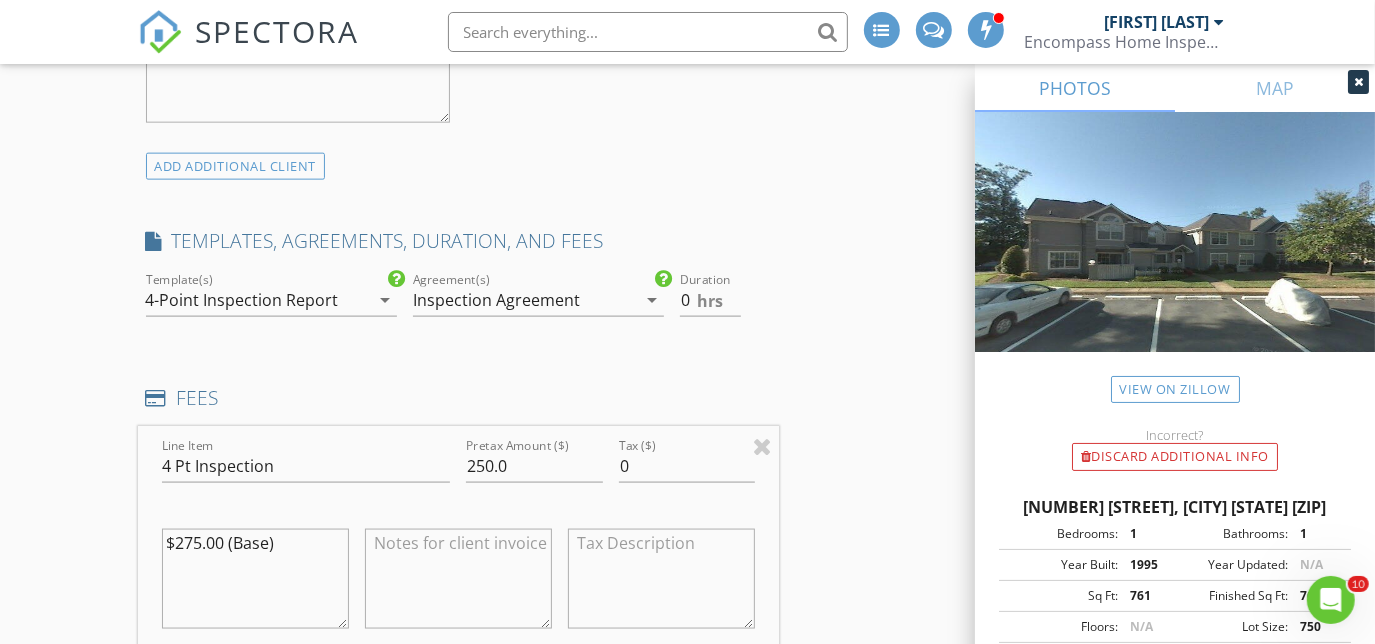 scroll, scrollTop: 1545, scrollLeft: 0, axis: vertical 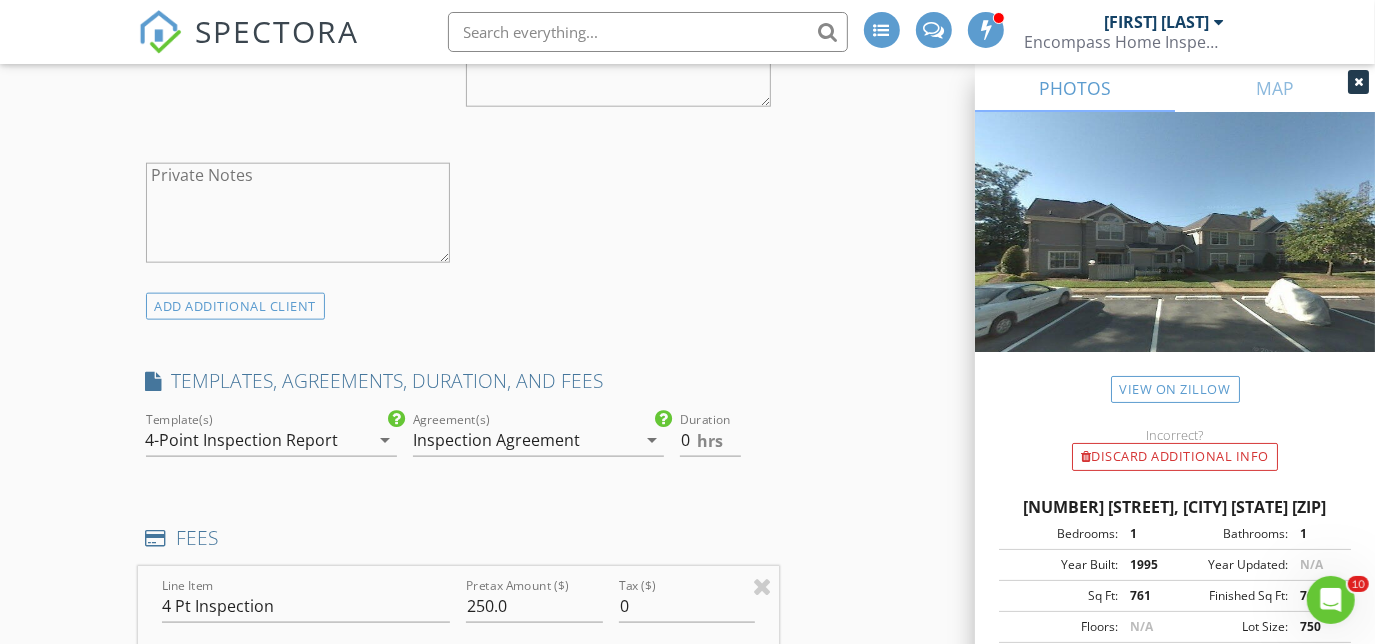 click on "Agreement(s) Inspection Agreement arrow_drop_down" at bounding box center [538, 450] 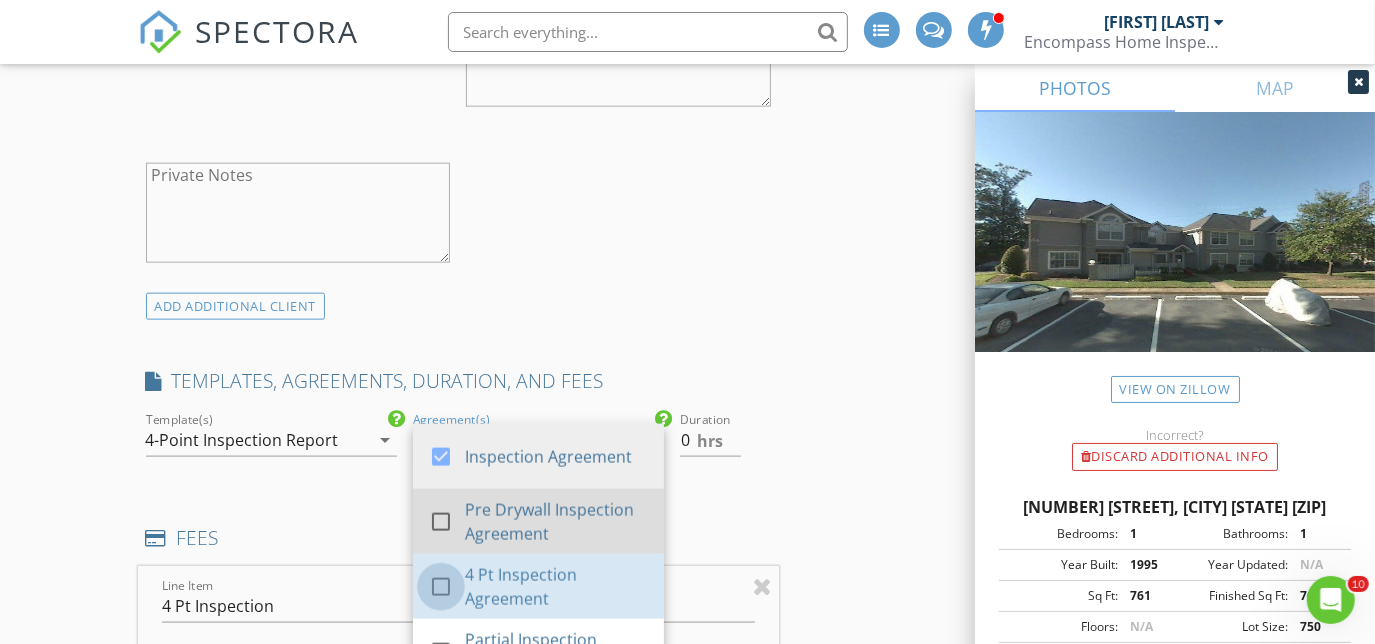 drag, startPoint x: 450, startPoint y: 576, endPoint x: 468, endPoint y: 502, distance: 76.15773 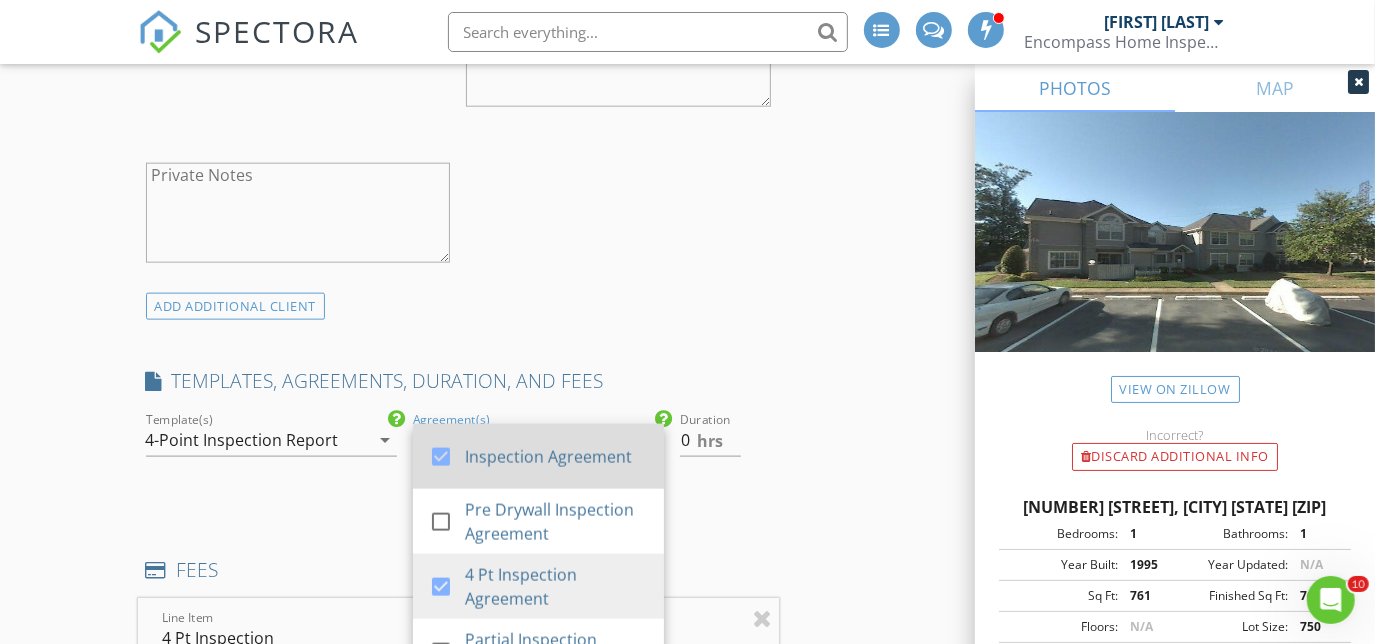click at bounding box center [441, 457] 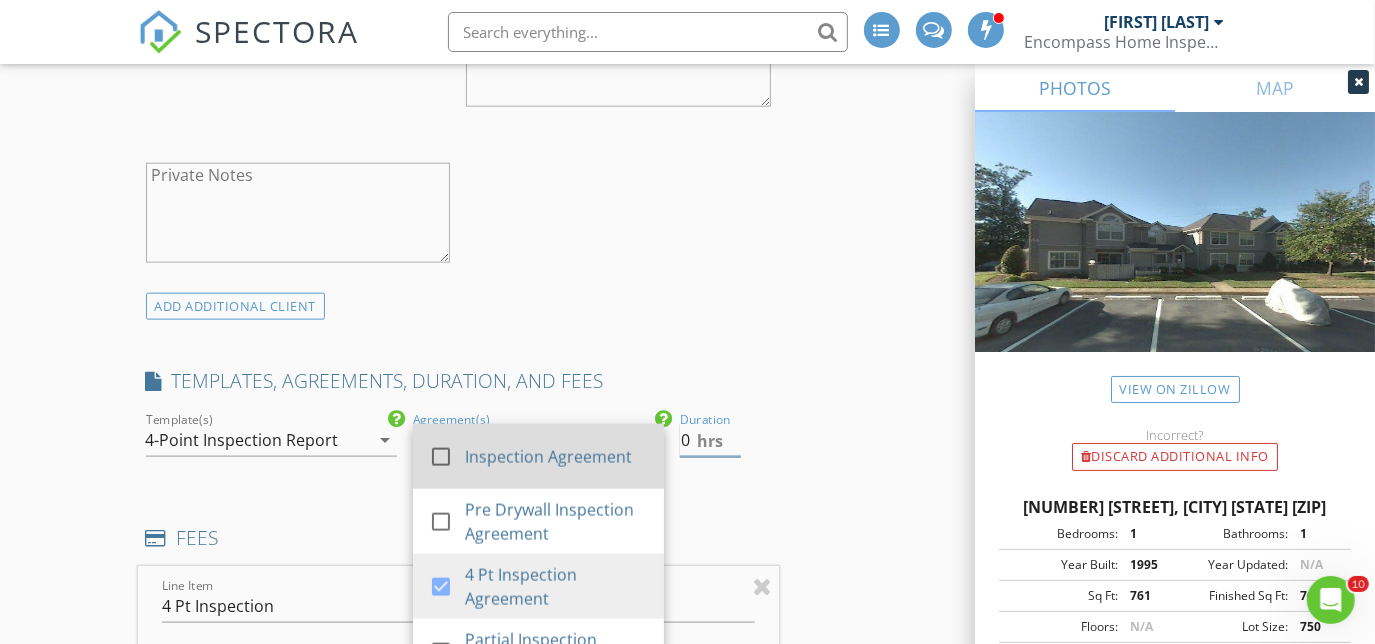 drag, startPoint x: 690, startPoint y: 435, endPoint x: 653, endPoint y: 445, distance: 38.327538 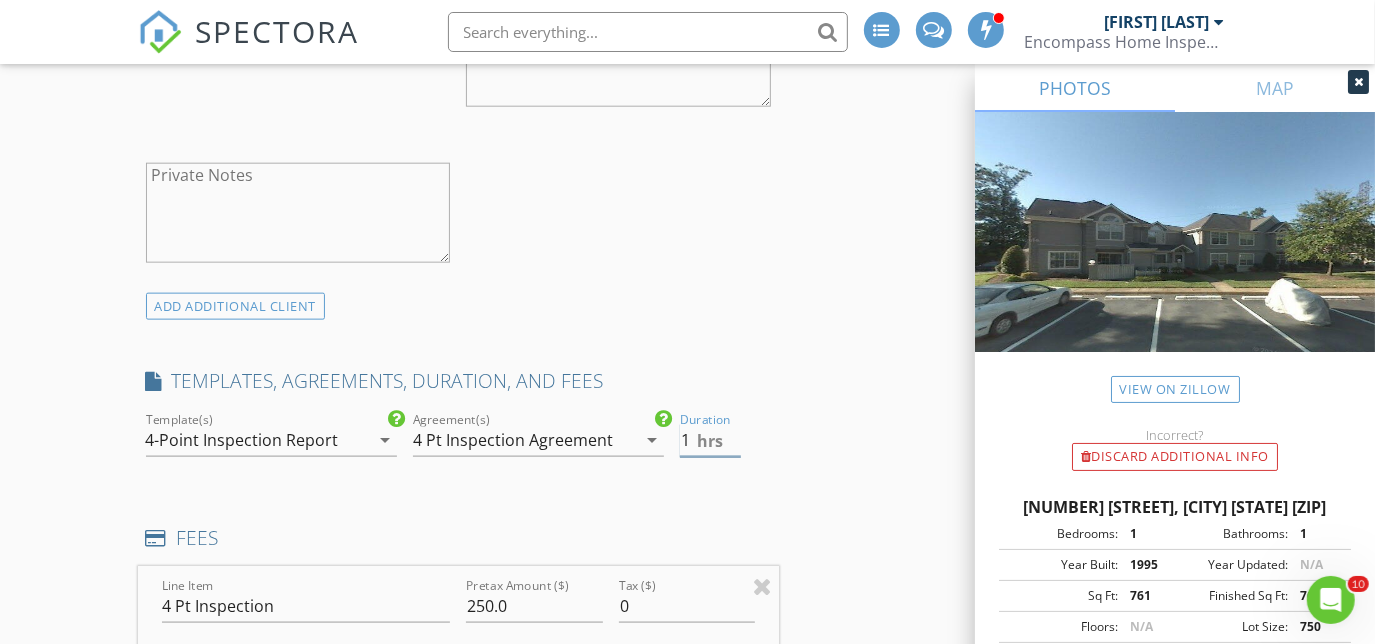 type on "1" 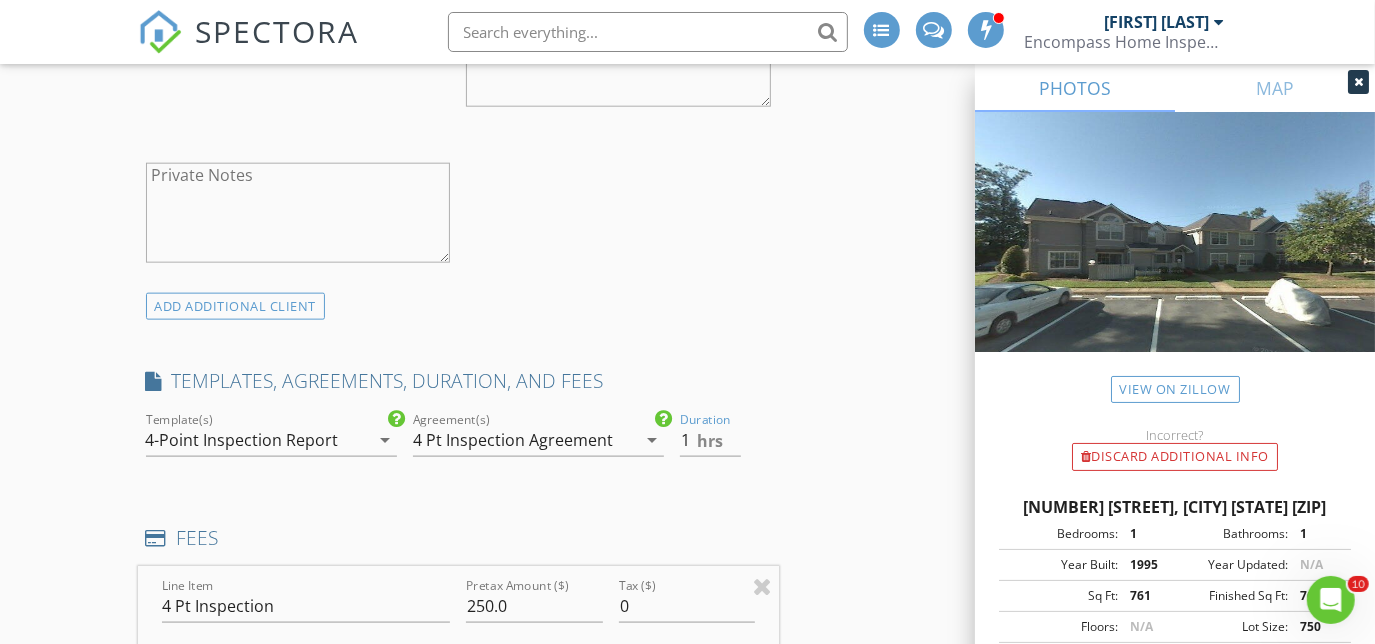 click on "INSPECTOR(S)
check_box   Jason Fischer   PRIMARY   Jason Fischer arrow_drop_down   check_box_outline_blank Jason Fischer specifically requested
Date/Time
08/03/2025 9:00 AM
Location
Address Search       Address 806 Rue Marseille   Unit   City Chesapeake   State VA   Zip 23320   County     Square Feet 761   Year Built 1995   Foundation Slab arrow_drop_down     Jason Fischer     17.6 miles     (28 minutes)
client
check_box Enable Client CC email for this inspection   Client Search     check_box_outline_blank Client is a Company/Organization     First Name Kris   Last Name Peterson   Email krispeterson2150@gmail.com   CC Email   Phone 757-449-4132   Address   City   State   Zip     Tags         Notes   Private Notes
ADD ADDITIONAL client
SERVICES
check_box_outline_blank" at bounding box center [459, 720] 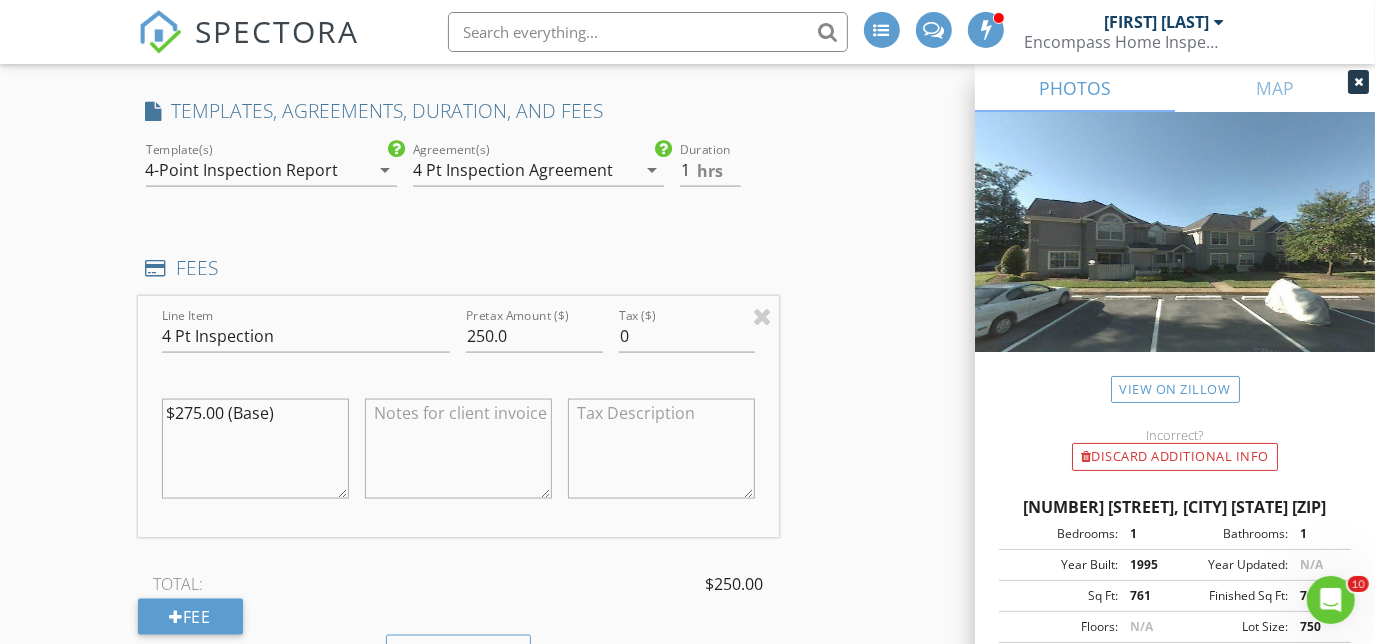scroll, scrollTop: 1727, scrollLeft: 0, axis: vertical 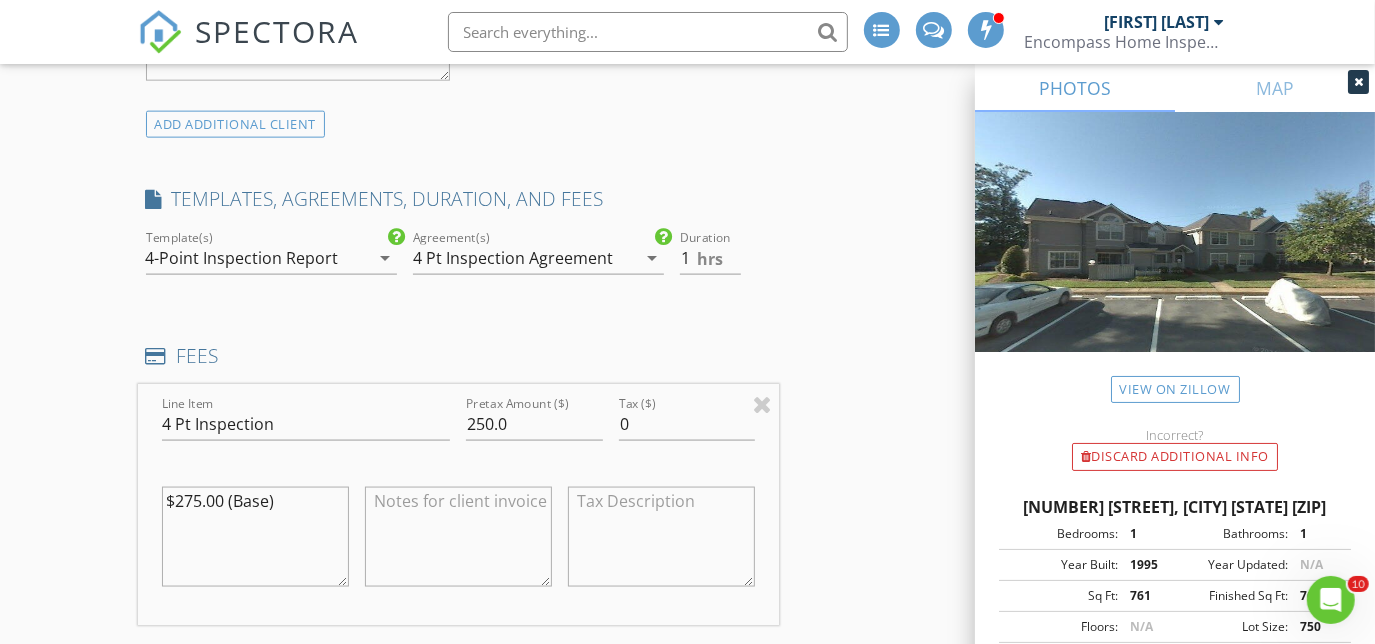 click on "4-Point Inspection Report" at bounding box center (257, 258) 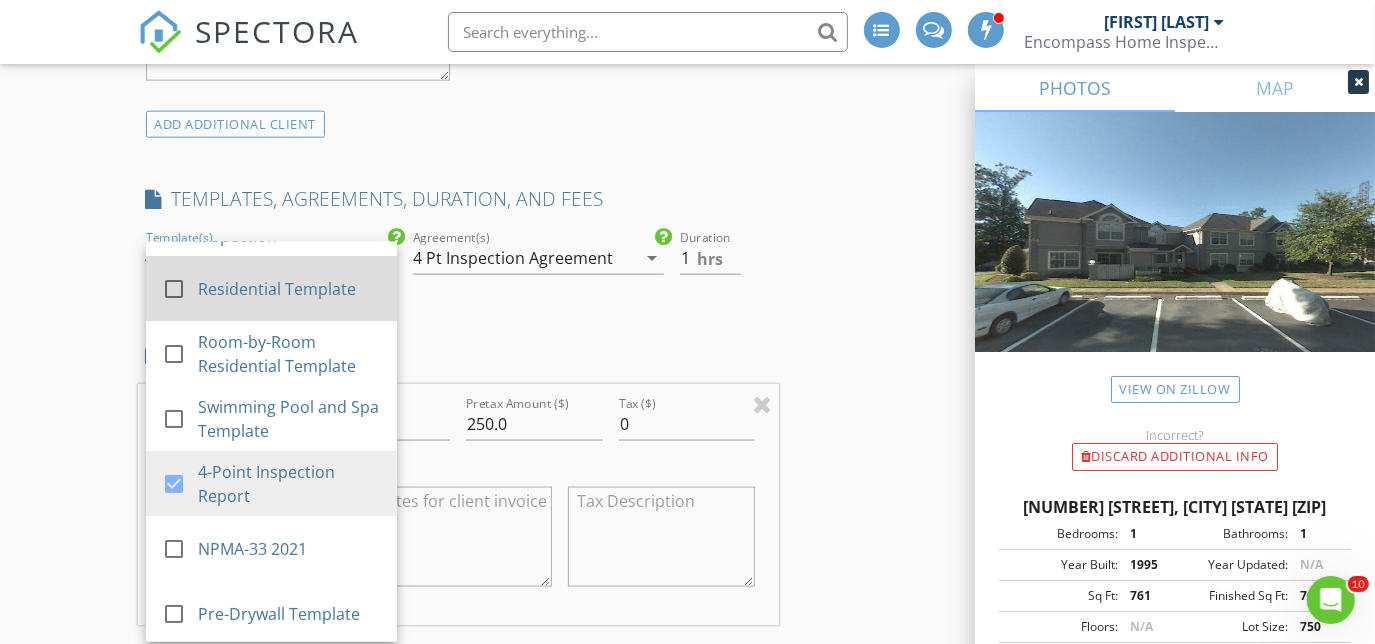 scroll, scrollTop: 184, scrollLeft: 0, axis: vertical 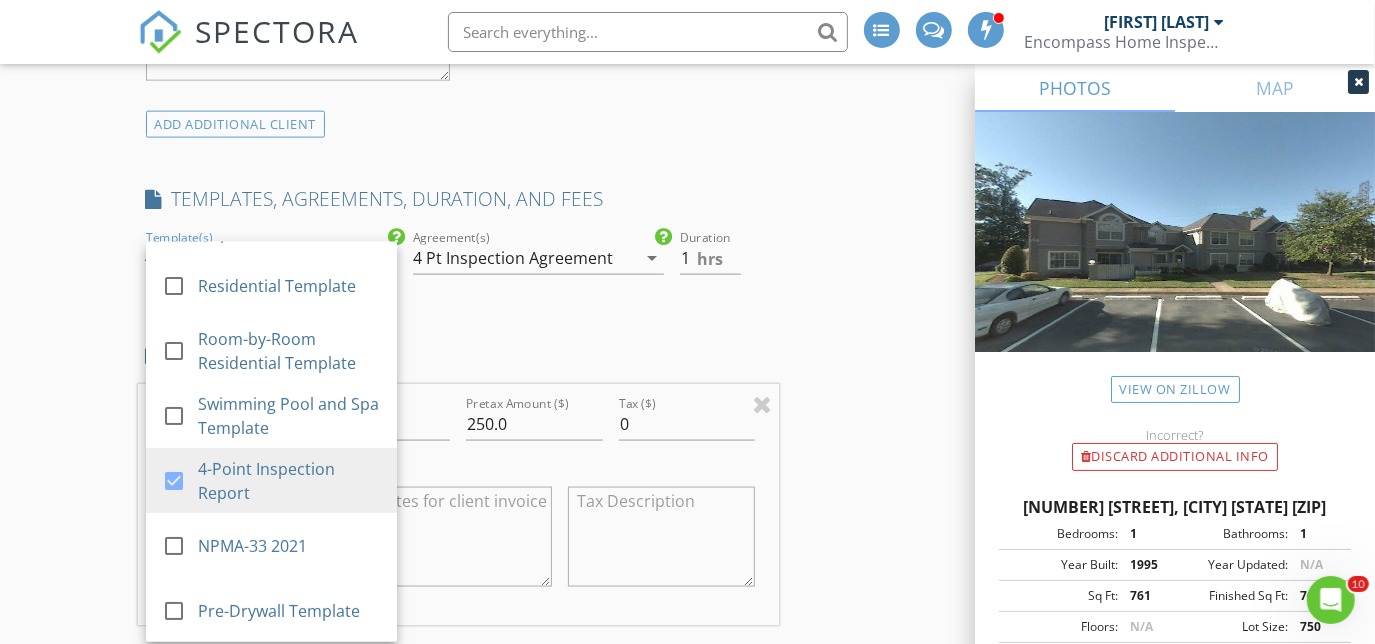 click on "New Inspection
INSPECTOR(S)
check_box   Jason Fischer   PRIMARY   Jason Fischer arrow_drop_down   check_box_outline_blank Jason Fischer specifically requested
Date/Time
08/03/2025 9:00 AM
Location
Address Search       Address 806 Rue Marseille   Unit   City Chesapeake   State VA   Zip 23320   County     Square Feet 761   Year Built 1995   Foundation Slab arrow_drop_down     Jason Fischer     17.6 miles     (28 minutes)
client
check_box Enable Client CC email for this inspection   Client Search     check_box_outline_blank Client is a Company/Organization     First Name Kris   Last Name Peterson   Email krispeterson2150@gmail.com   CC Email   Phone 757-449-4132   Address   City   State   Zip     Tags         Notes   Private Notes
ADD ADDITIONAL client
SERVICES" at bounding box center [687, 563] 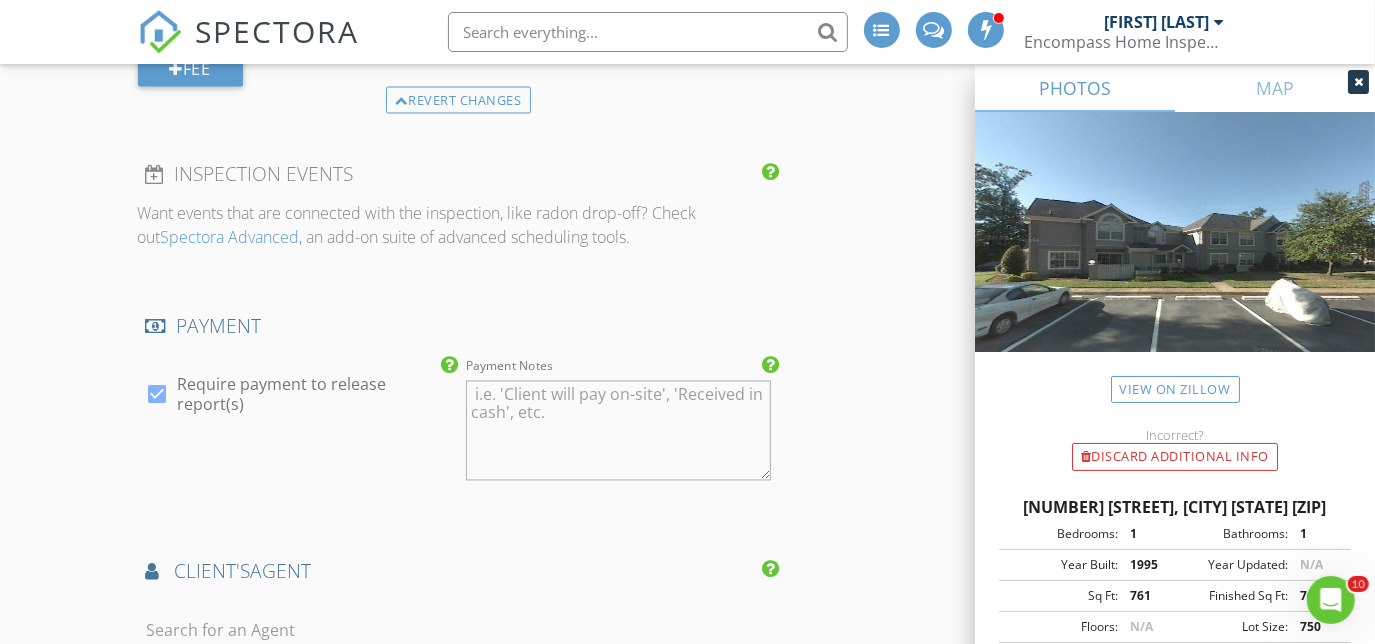 scroll, scrollTop: 2636, scrollLeft: 0, axis: vertical 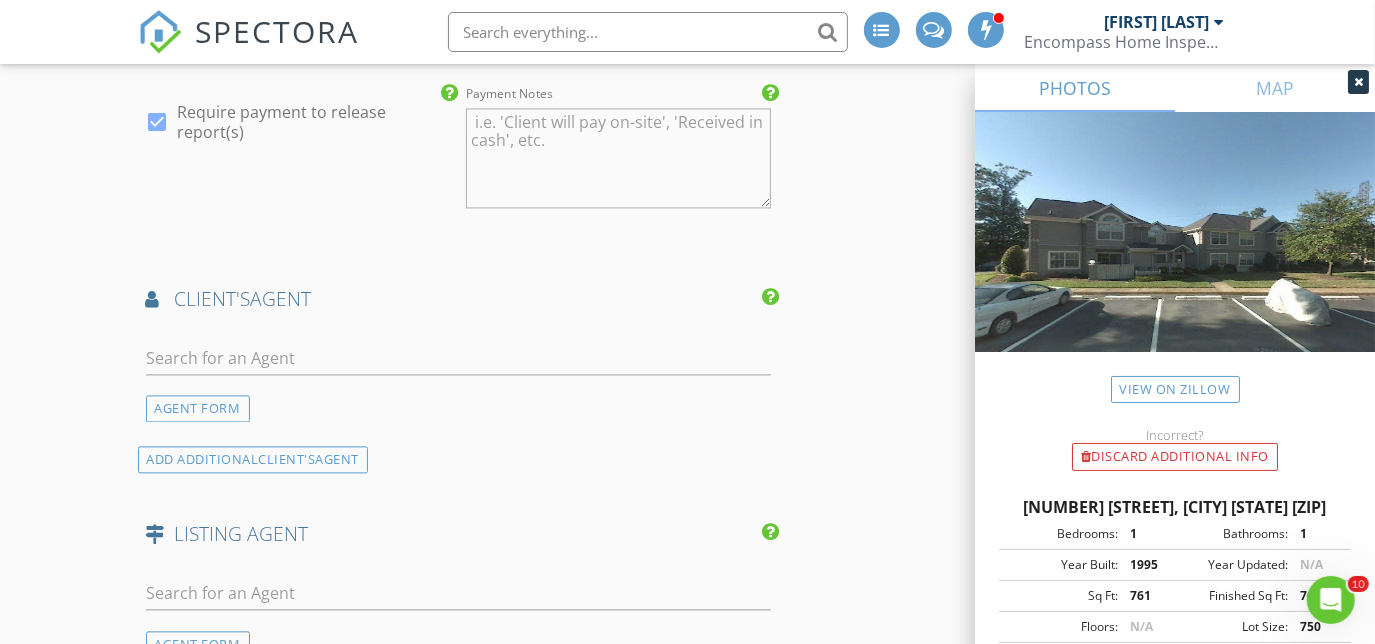 click on "client's  AGENT" at bounding box center (459, 306) 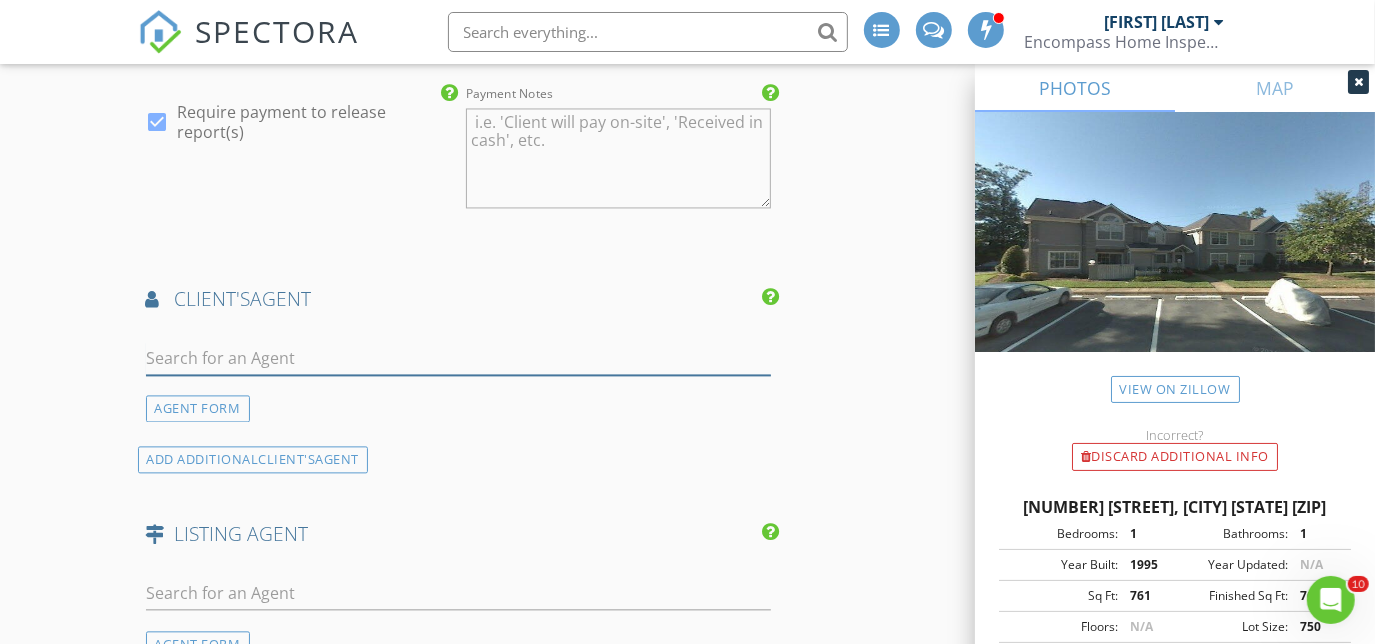 click at bounding box center [459, 358] 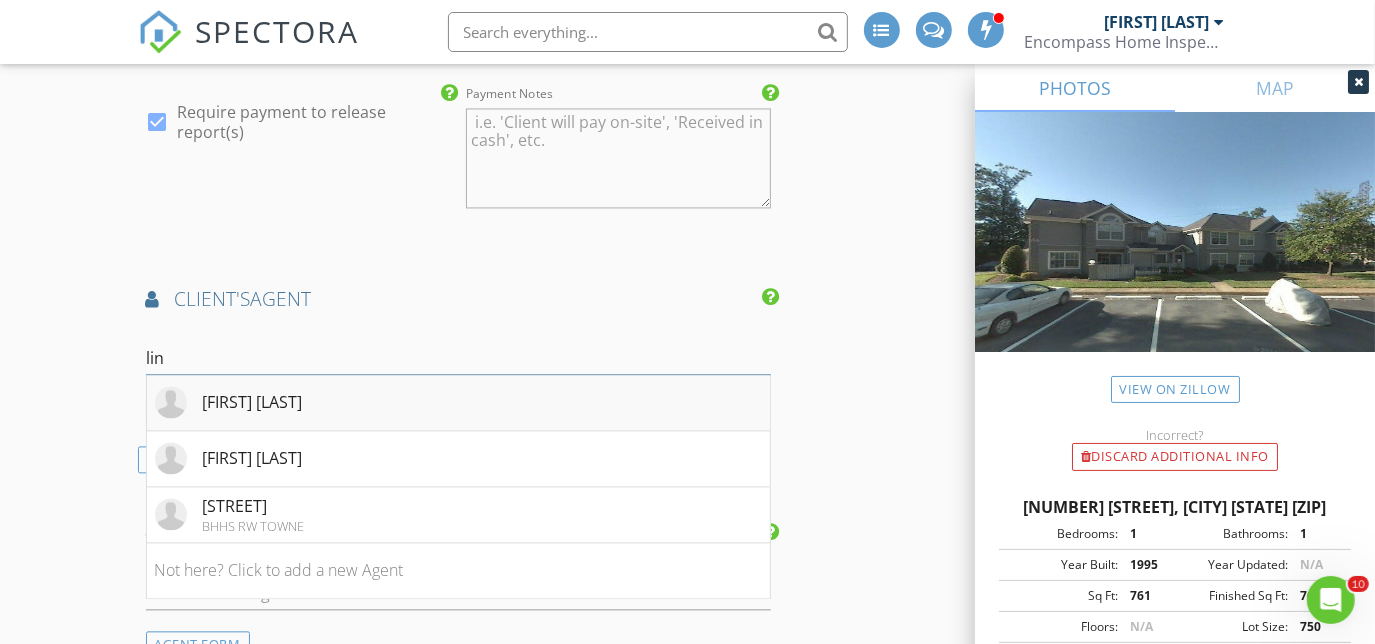 type on "lin" 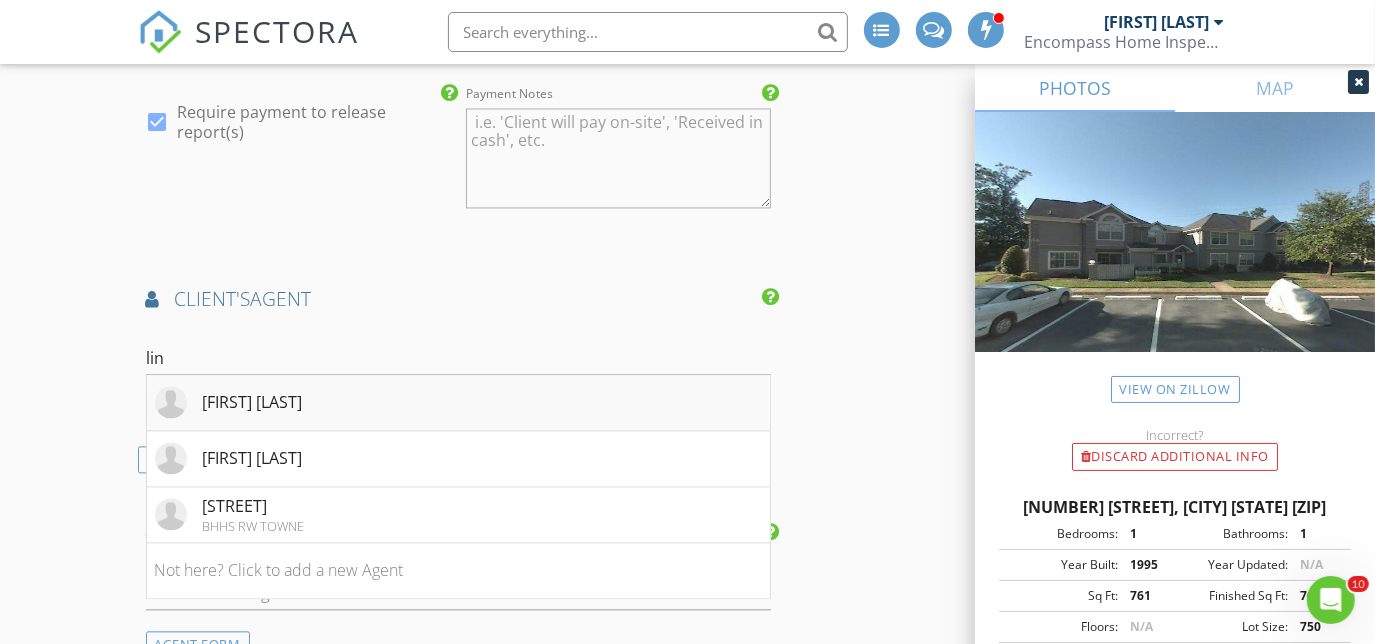 click on "[FIRST] [LAST]" at bounding box center [459, 403] 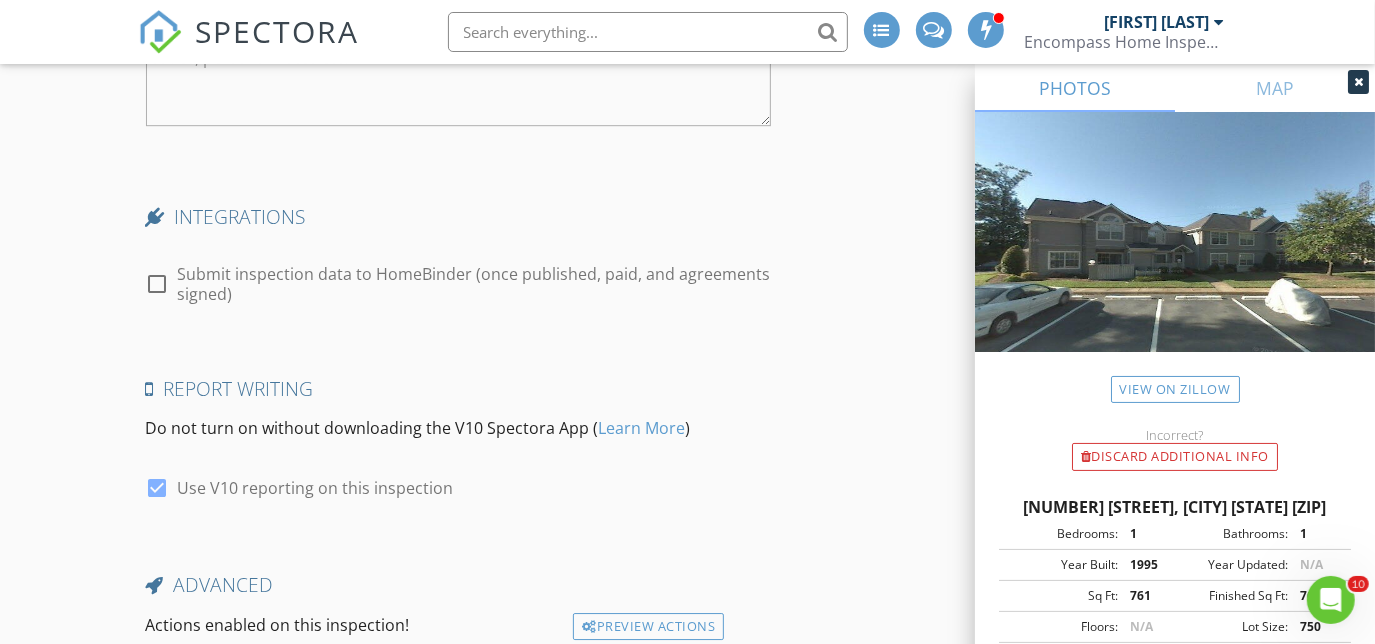 scroll, scrollTop: 4181, scrollLeft: 0, axis: vertical 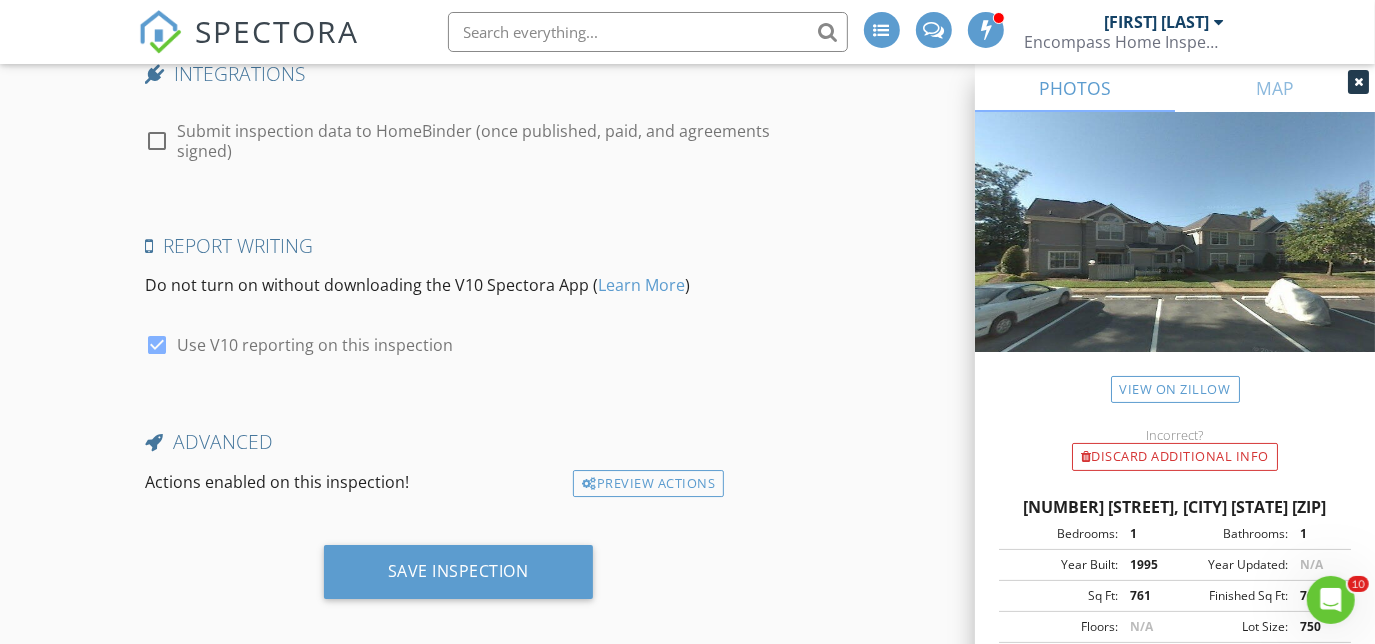 click on "Save Inspection" at bounding box center (458, 572) 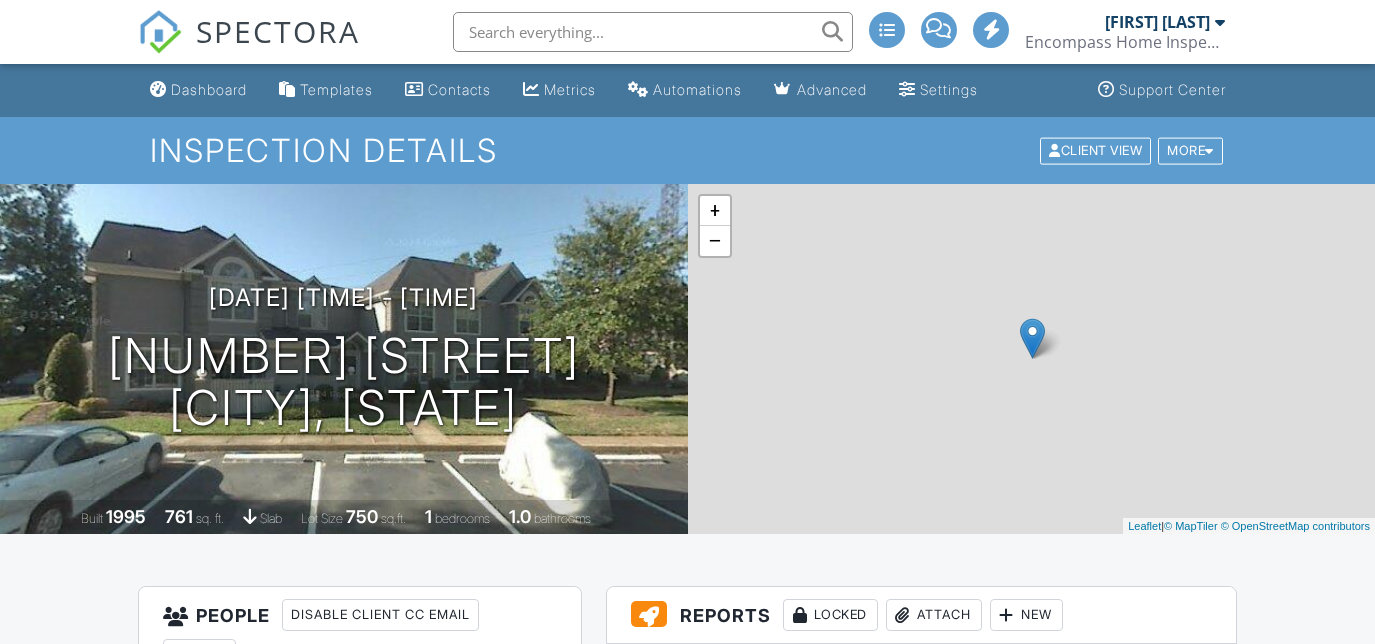 scroll, scrollTop: 0, scrollLeft: 0, axis: both 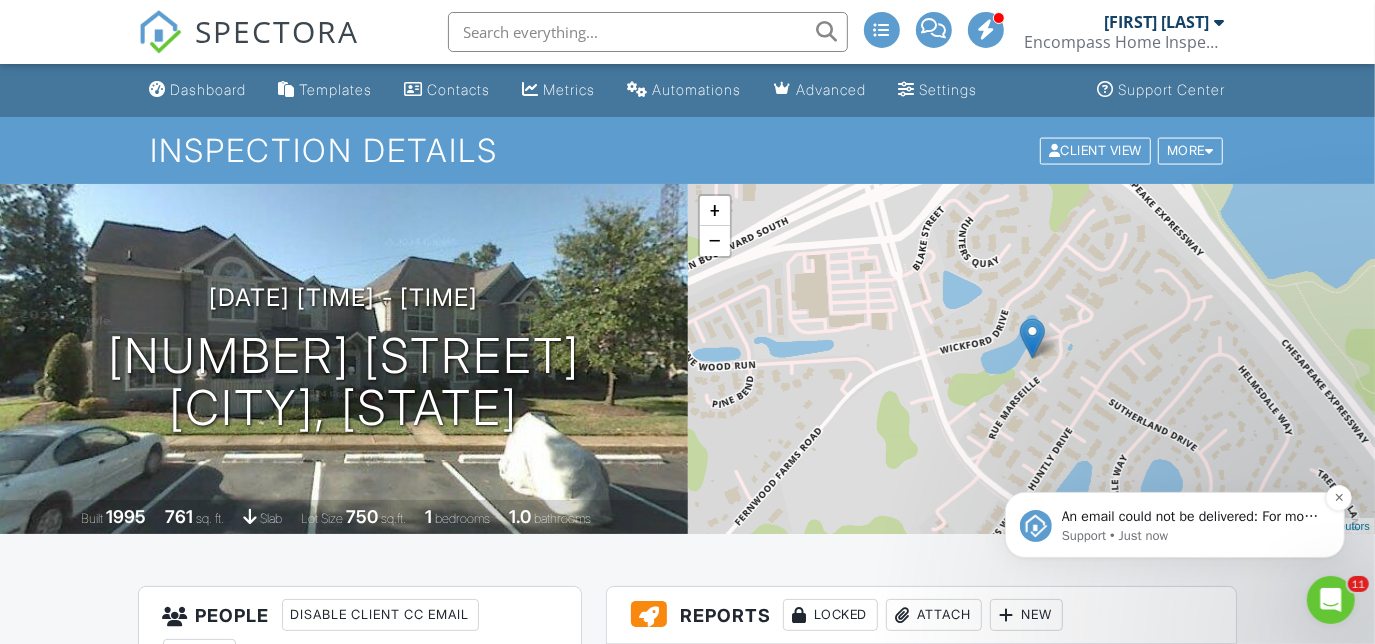 click on "An email could not be delivered:  For more information, view Why emails don't get delivered (Support Article)" at bounding box center (1190, 516) 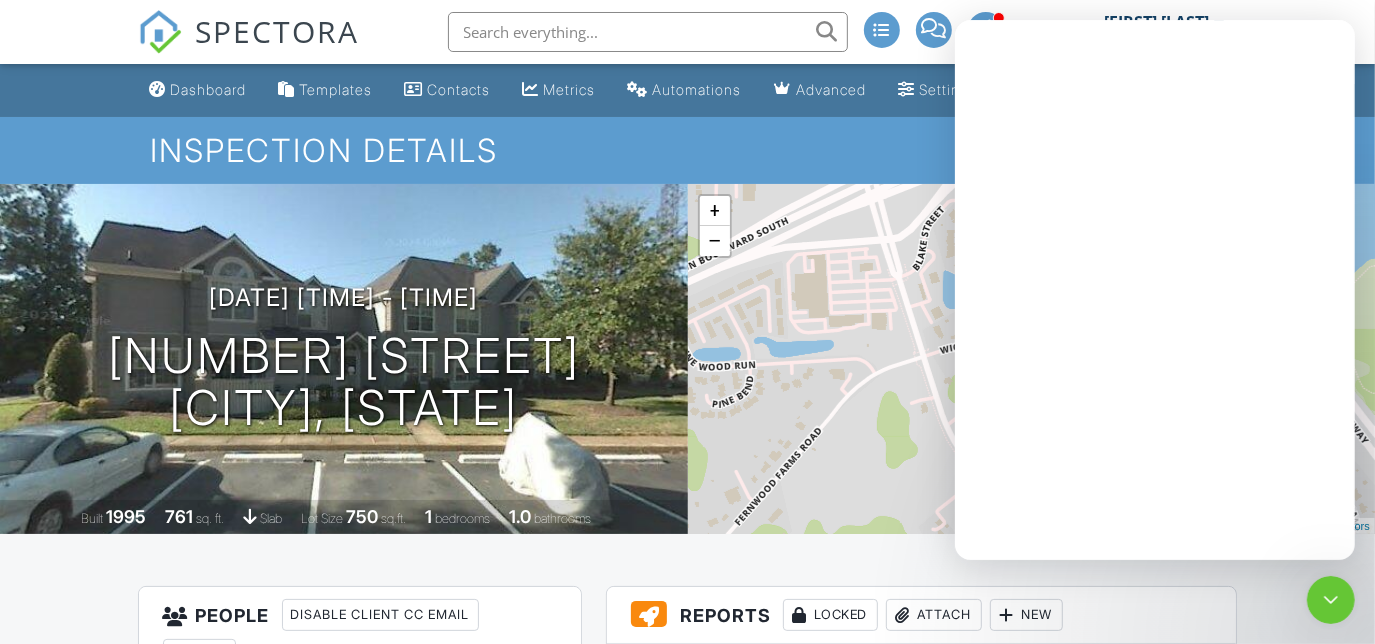 scroll, scrollTop: 0, scrollLeft: 0, axis: both 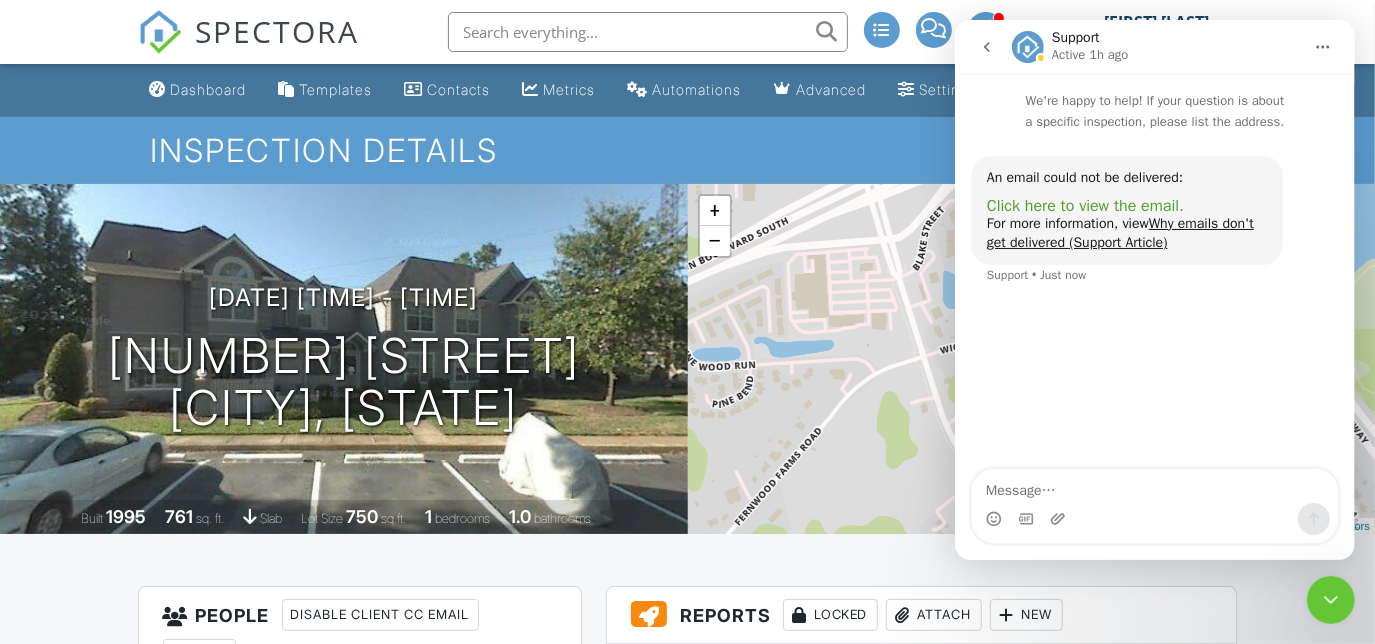 click on "Click here to view the email." at bounding box center [1084, 206] 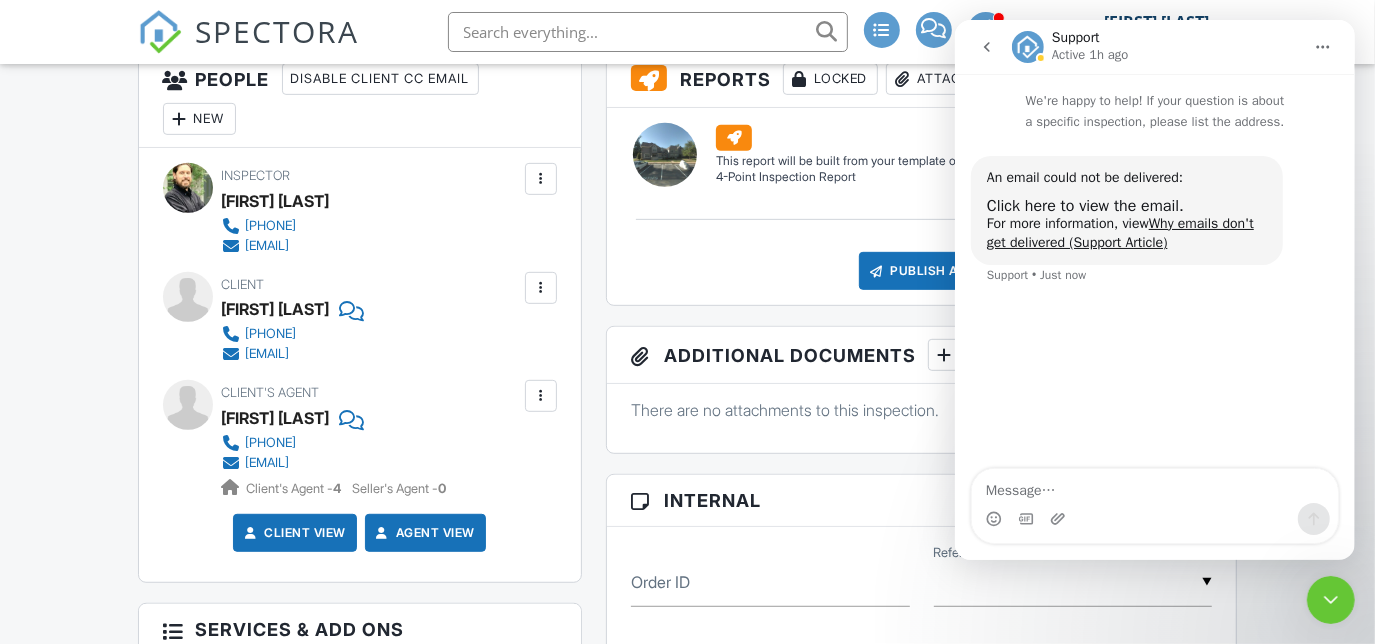 scroll, scrollTop: 636, scrollLeft: 0, axis: vertical 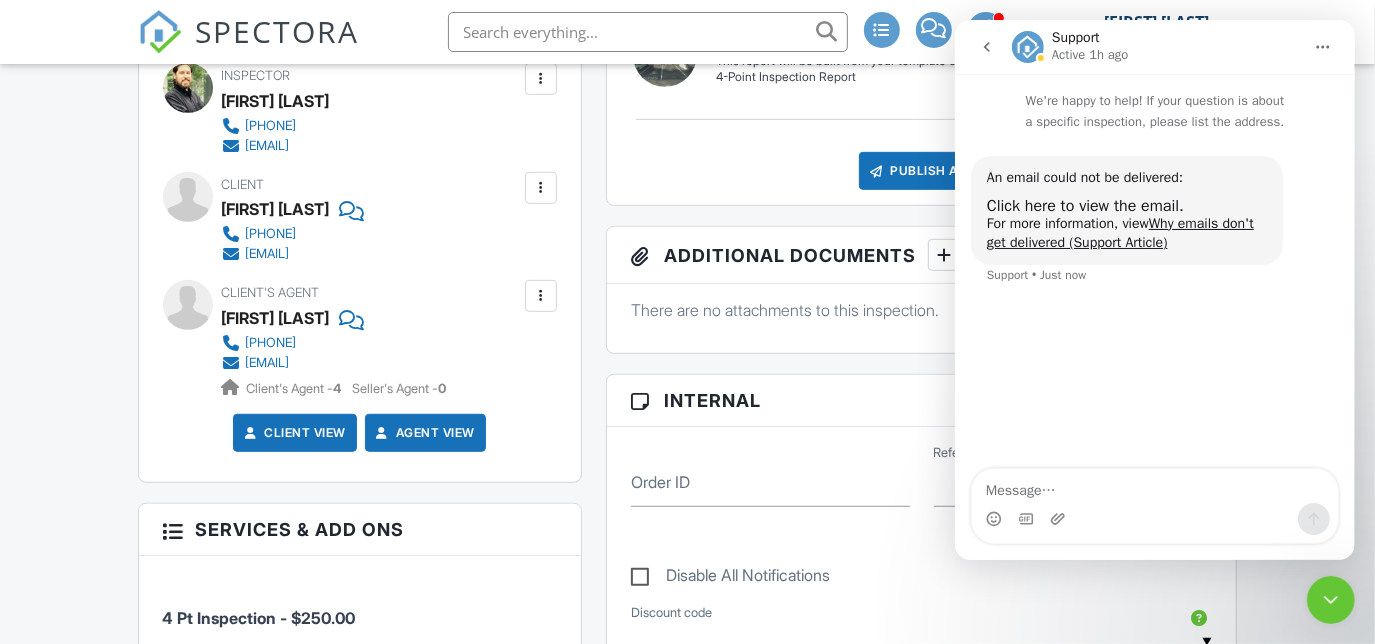 click 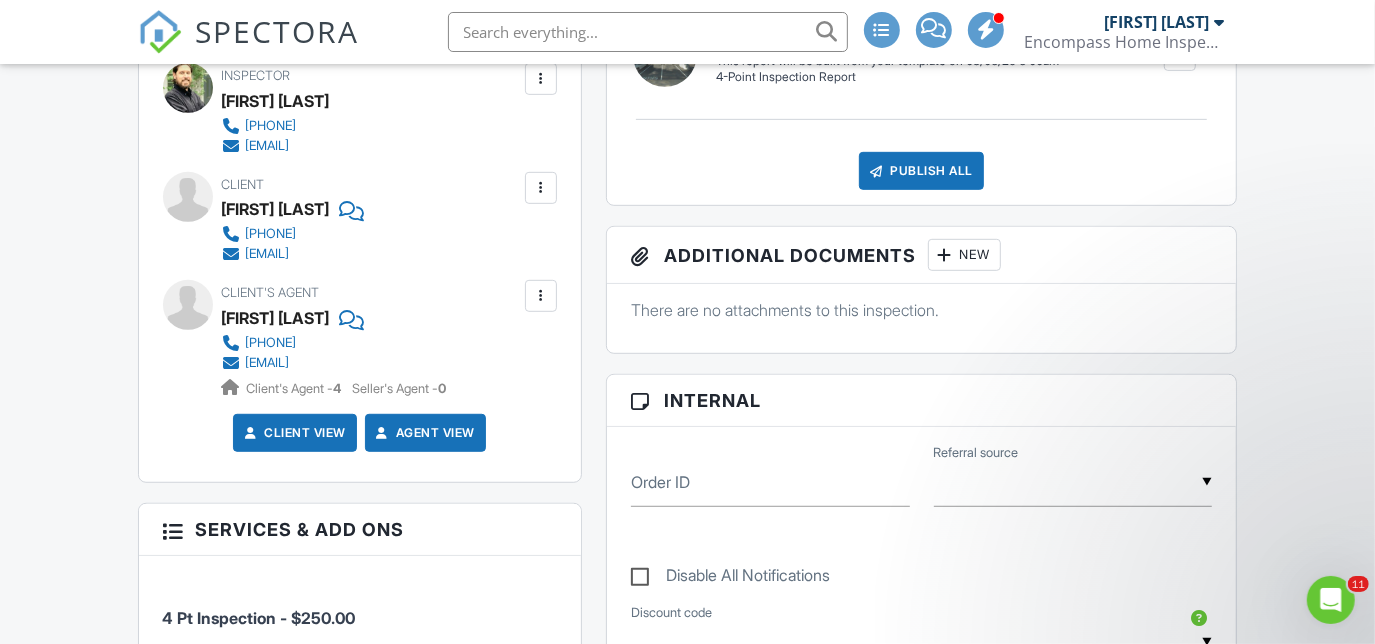 scroll, scrollTop: 0, scrollLeft: 0, axis: both 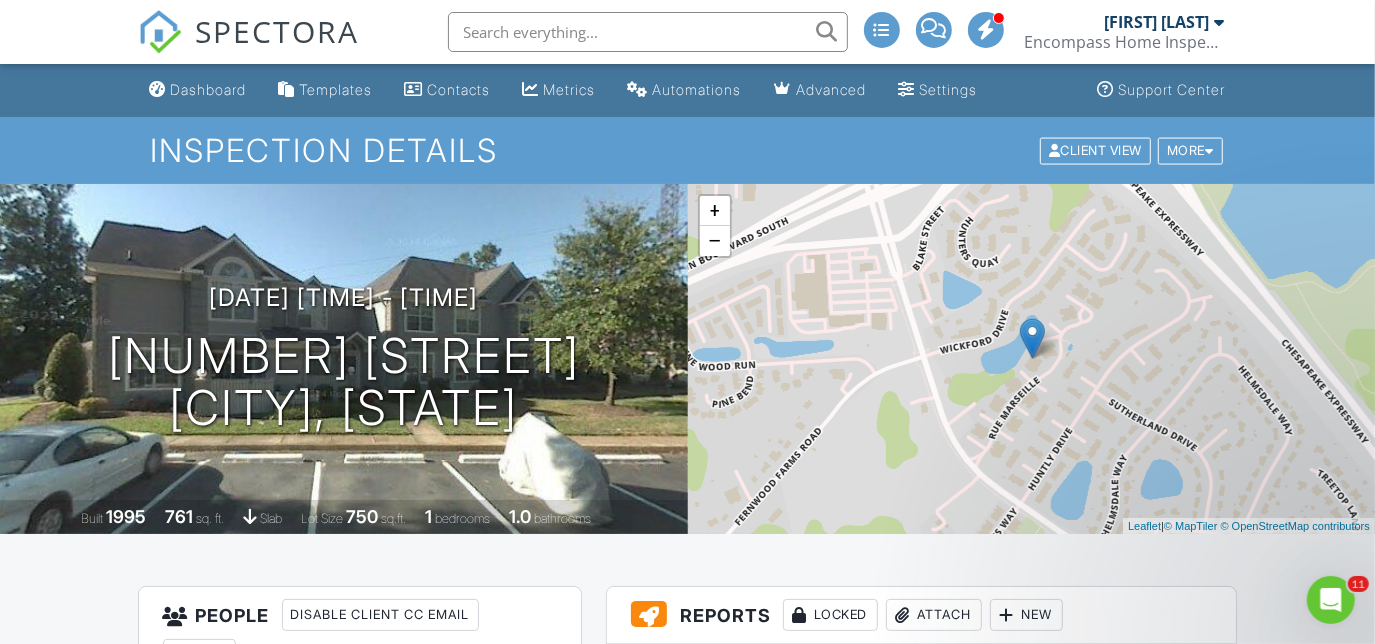 click on "SPECTORA" at bounding box center (249, 48) 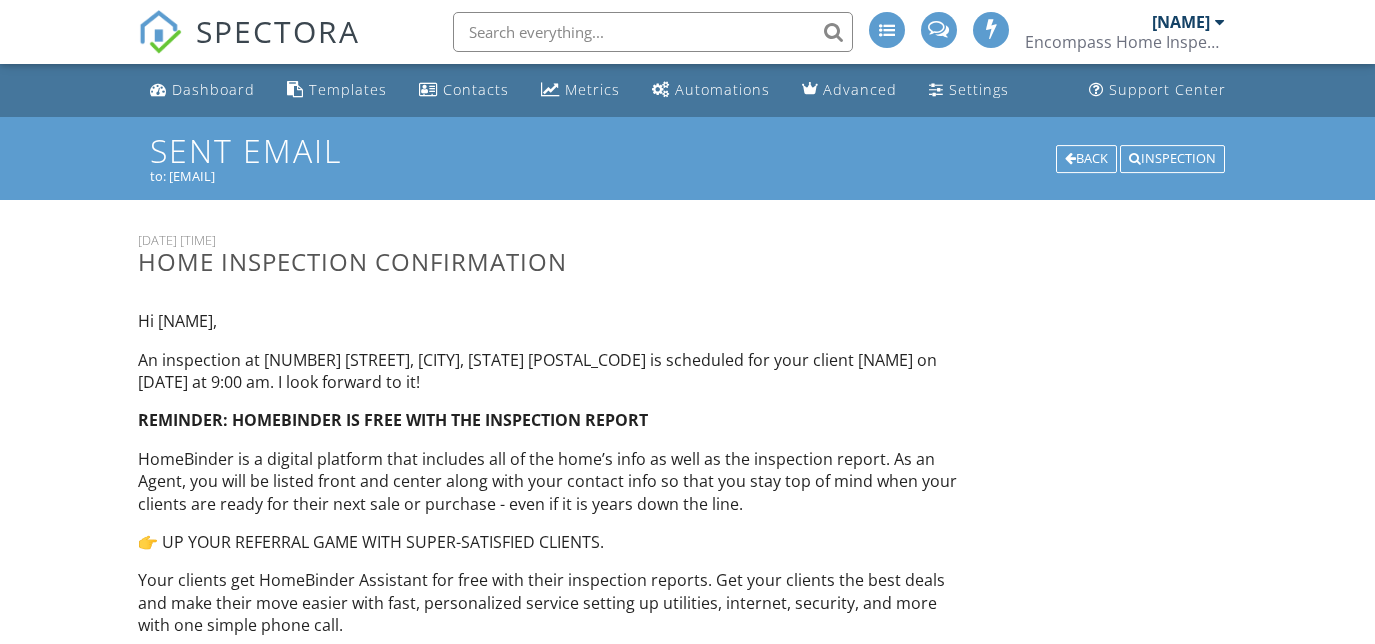 scroll, scrollTop: 0, scrollLeft: 0, axis: both 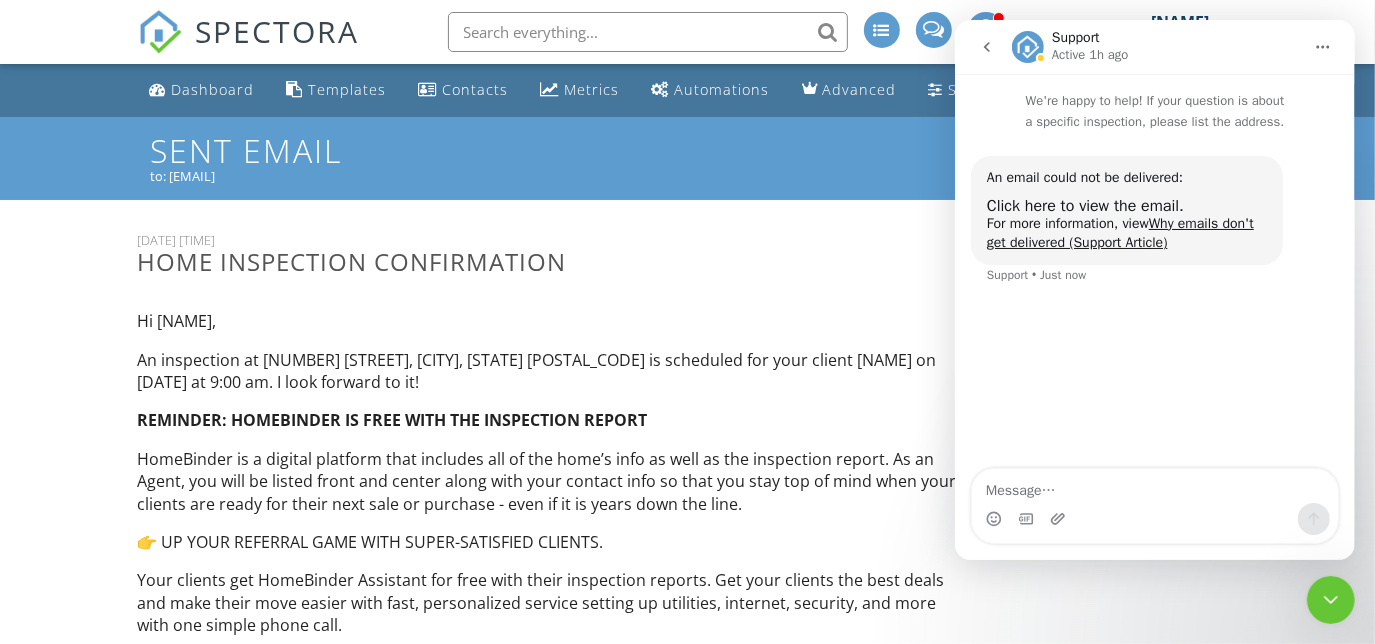 click 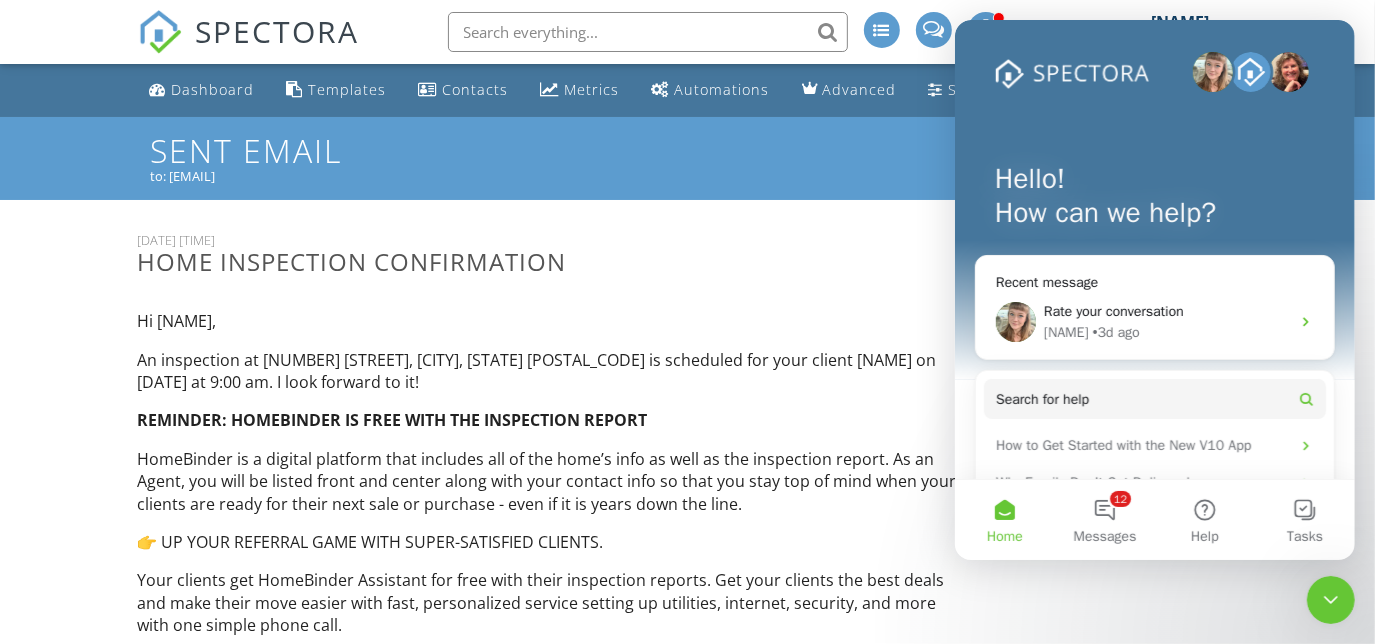 click on "Hi [NAME], An inspection at [NUMBER] [STREET], [CITY], [STATE] [POSTAL_CODE] is scheduled for your client [NAME] on [DATE] at 9:00 am. I look forward to it! REMINDER: HOMEBINDER IS FREE WITH THE INSPECTION REPORT HomeBinder is a digital platform that includes all of the home’s info as well as the inspection report. As an Agent, you will be listed front and center along with your contact info so that you stay top of mind when your clients are ready for their next sale or purchase - even if it is years down the line. 👉 UP YOUR REFERRAL GAME WITH SUPER-SATISFIED CLIENTS. Your clients get HomeBinder Assistant for free with their inspection reports. Get your clients the best deals and make their move easier with fast, personalized service setting up utilities, internet, security, and more with one simple phone call. You also get Repair Pricer for Free with your inspection report giving you fast, accurate zip code specific repair estimates so you can negotiate with confidence. Not interested?" at bounding box center [547, 580] 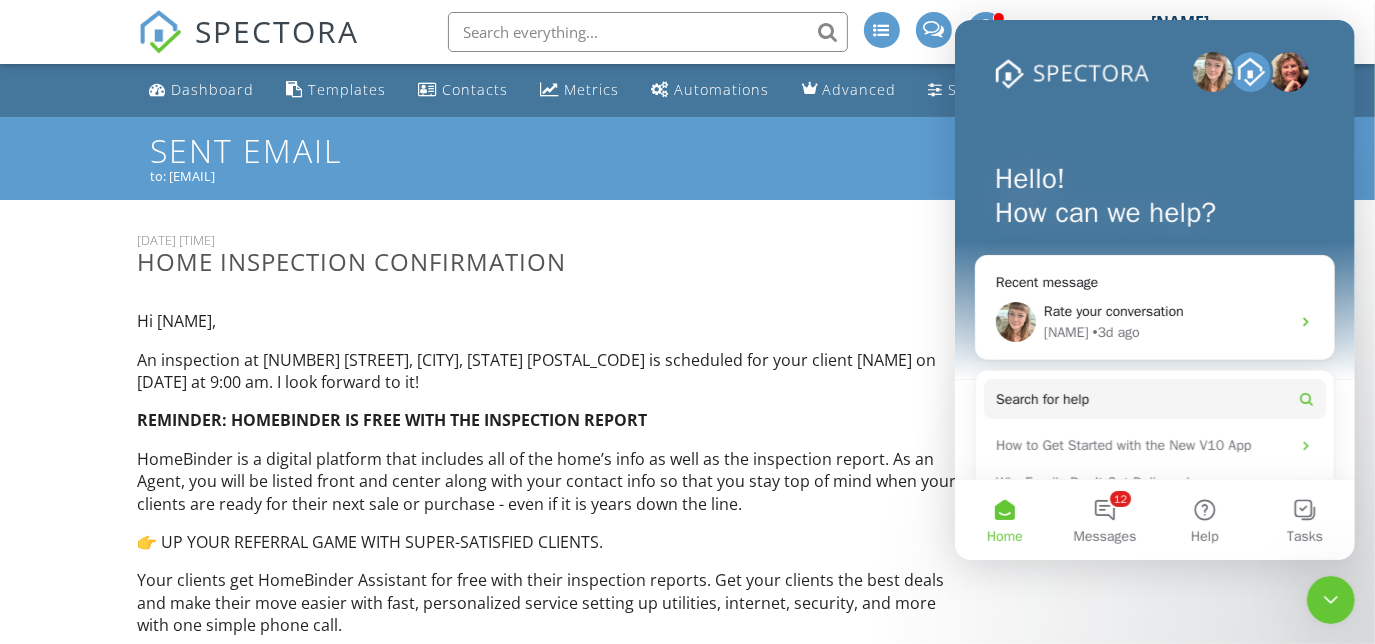 click on "Hi [NAME], An inspection at [NUMBER] [STREET], [CITY], [STATE] [POSTAL_CODE] is scheduled for your client [NAME] on [DATE] at 9:00 am. I look forward to it! REMINDER: HOMEBINDER IS FREE WITH THE INSPECTION REPORT HomeBinder is a digital platform that includes all of the home’s info as well as the inspection report. As an Agent, you will be listed front and center along with your contact info so that you stay top of mind when your clients are ready for their next sale or purchase - even if it is years down the line. 👉 UP YOUR REFERRAL GAME WITH SUPER-SATISFIED CLIENTS. Your clients get HomeBinder Assistant for free with their inspection reports. Get your clients the best deals and make their move easier with fast, personalized service setting up utilities, internet, security, and more with one simple phone call. You also get Repair Pricer for Free with your inspection report giving you fast, accurate zip code specific repair estimates so you can negotiate with confidence. Not interested?" at bounding box center (547, 580) 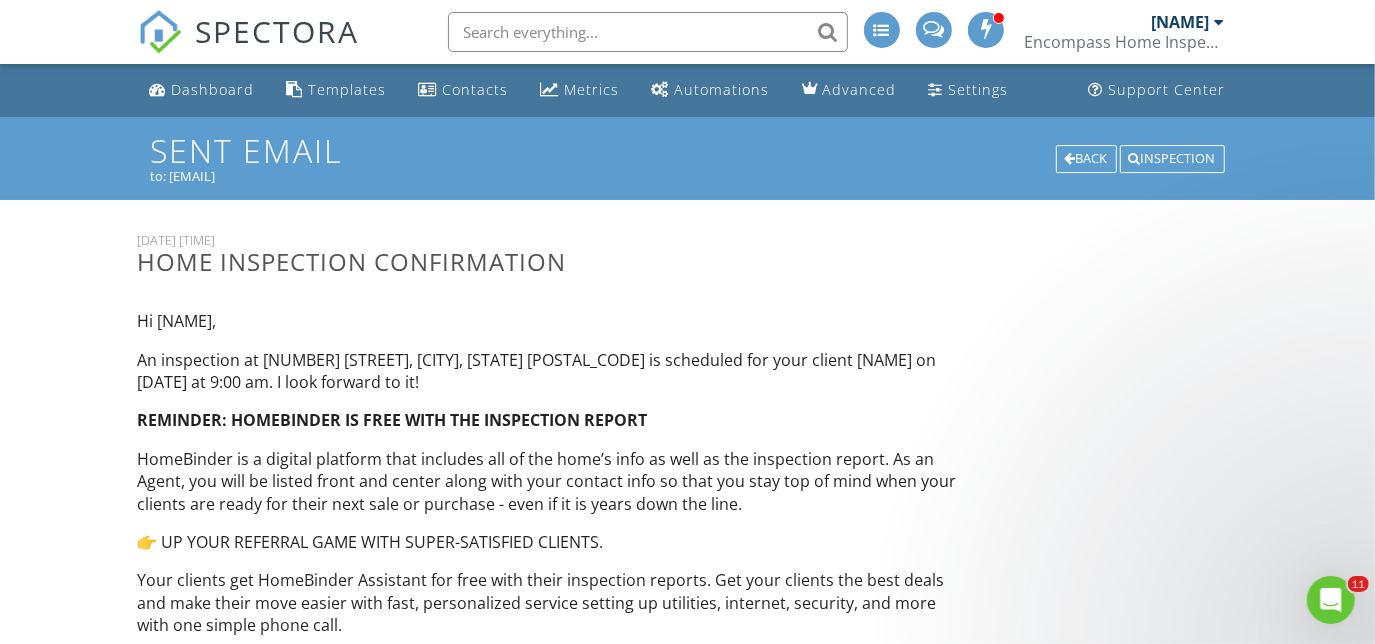 scroll, scrollTop: 0, scrollLeft: 0, axis: both 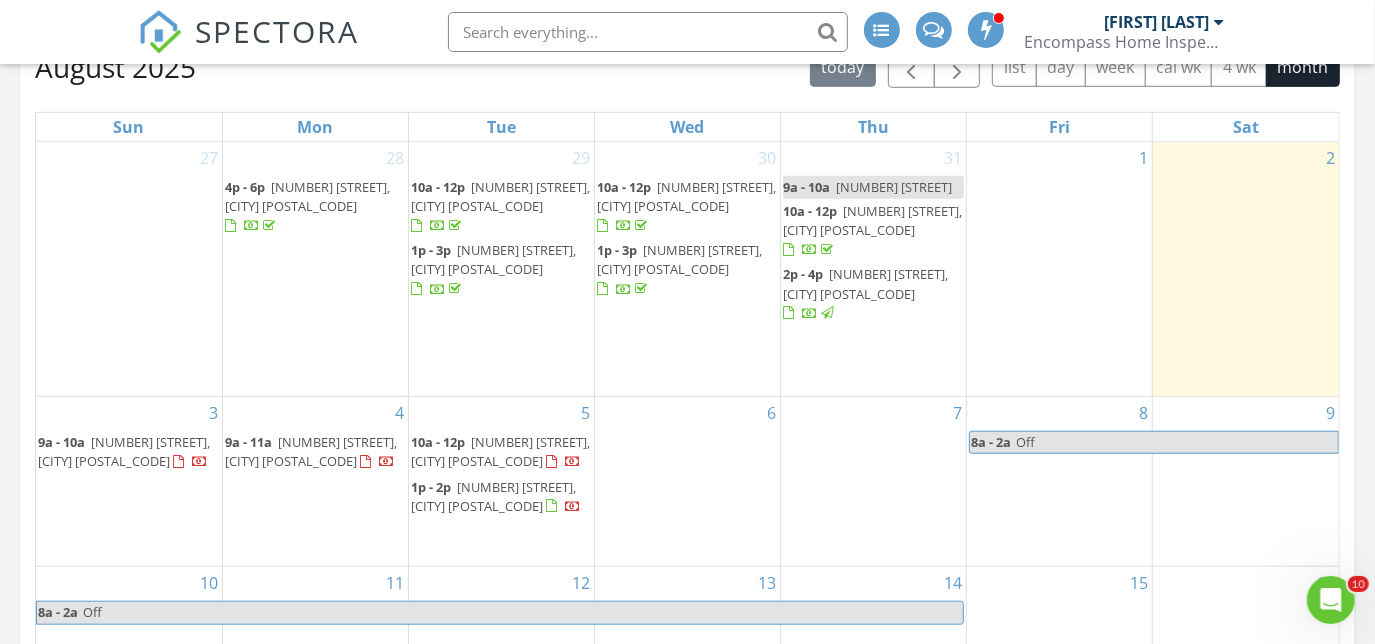 click on "806 Rue Marseille, Chesapeake 23320" at bounding box center (124, 451) 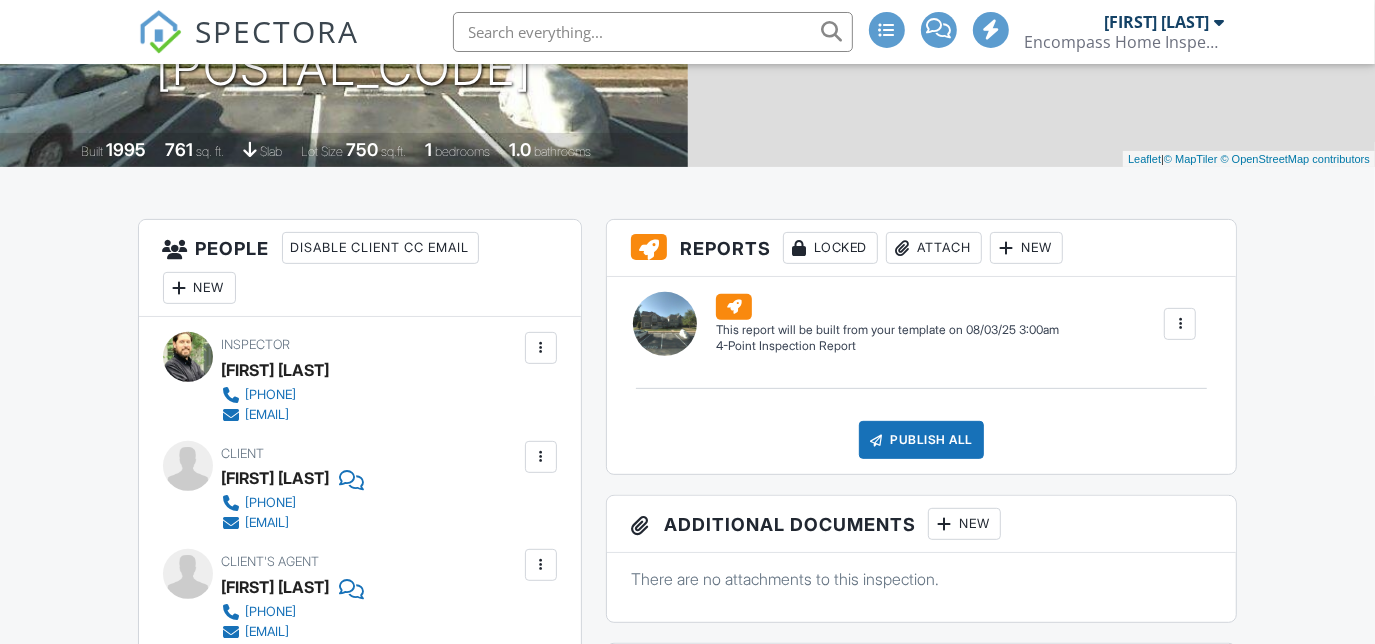 scroll, scrollTop: 545, scrollLeft: 0, axis: vertical 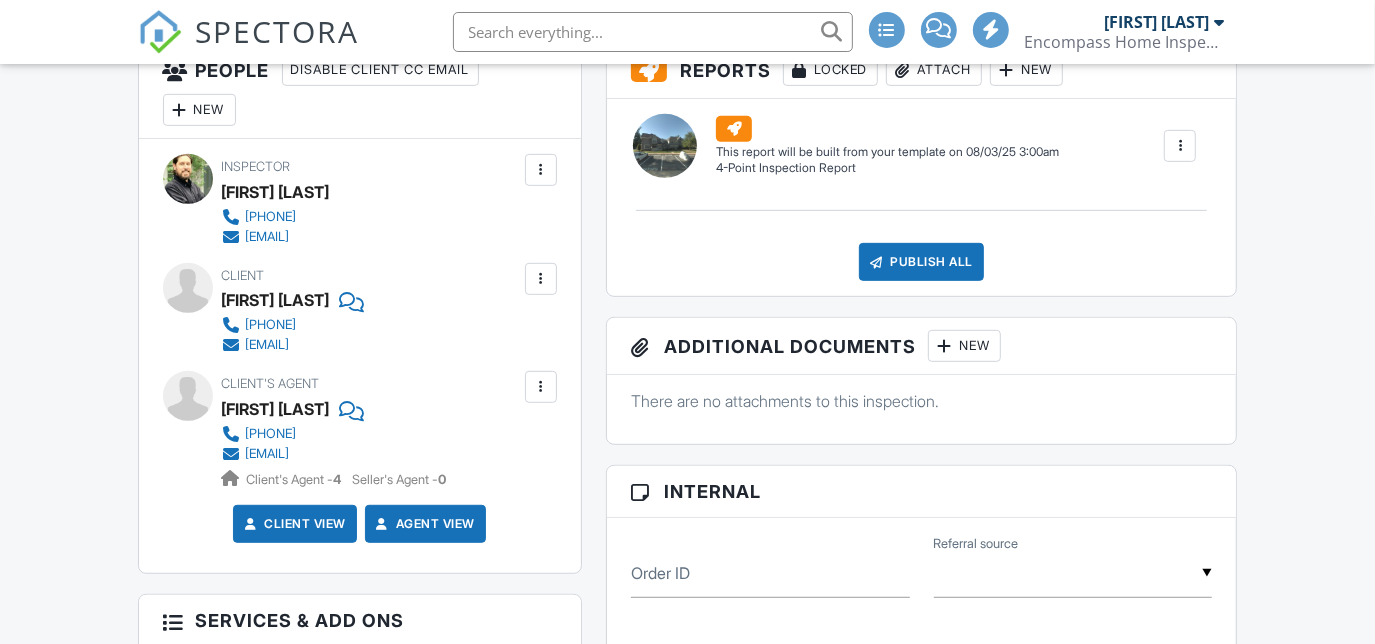 click at bounding box center (541, 387) 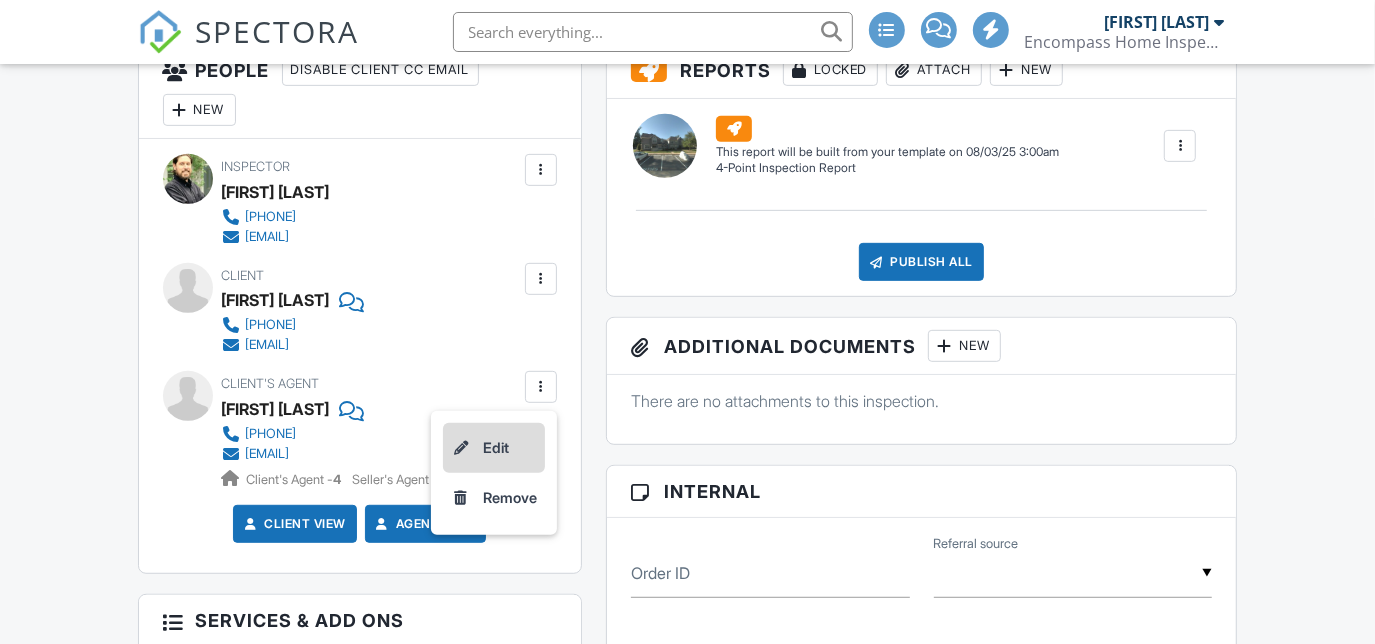 click on "Edit" at bounding box center [494, 448] 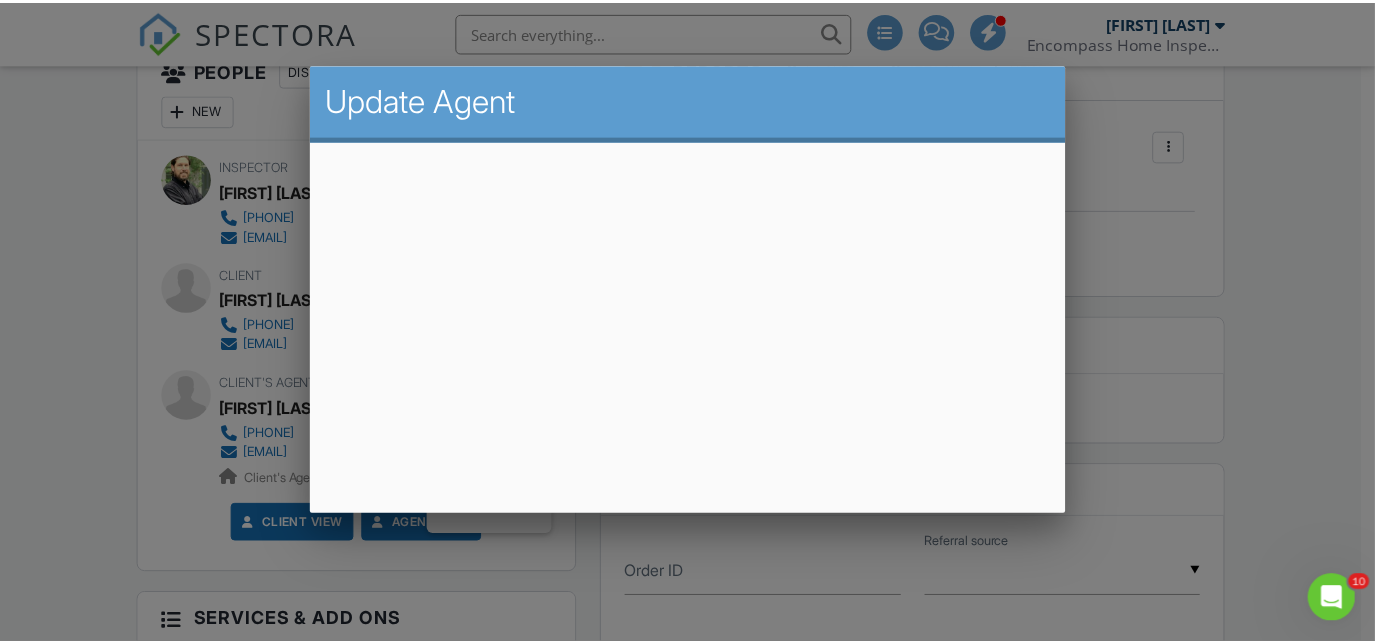 scroll, scrollTop: 0, scrollLeft: 0, axis: both 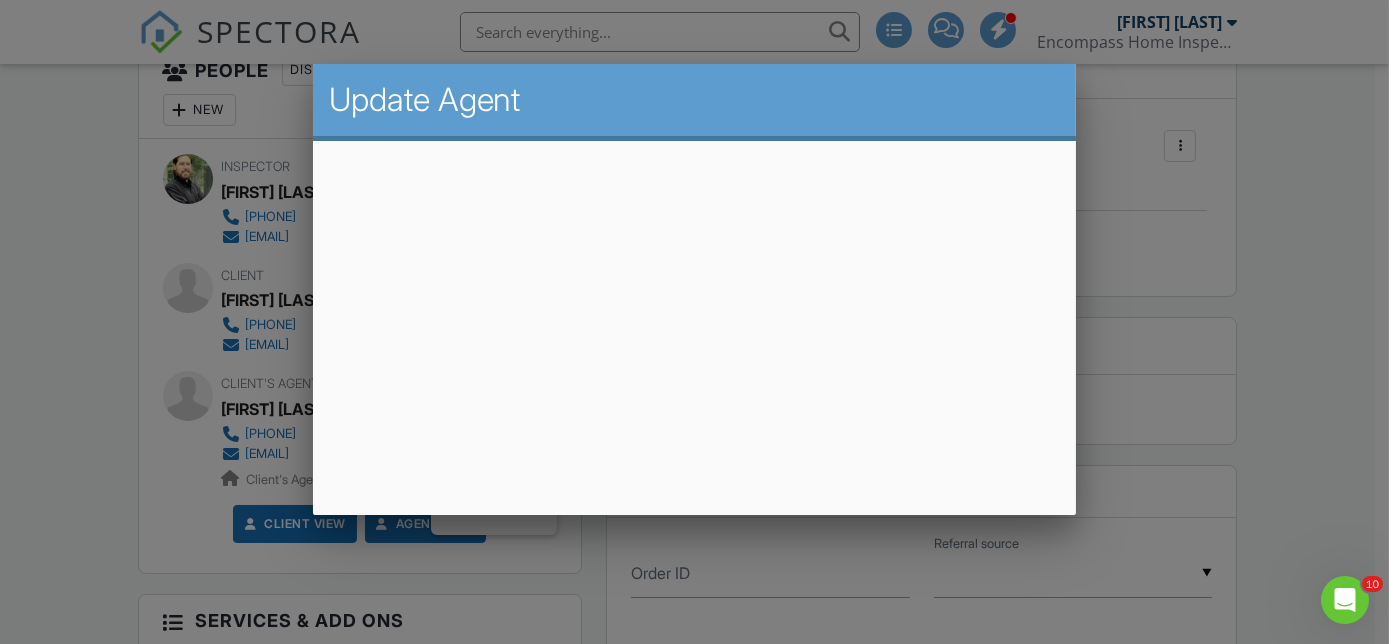 click at bounding box center (694, 302) 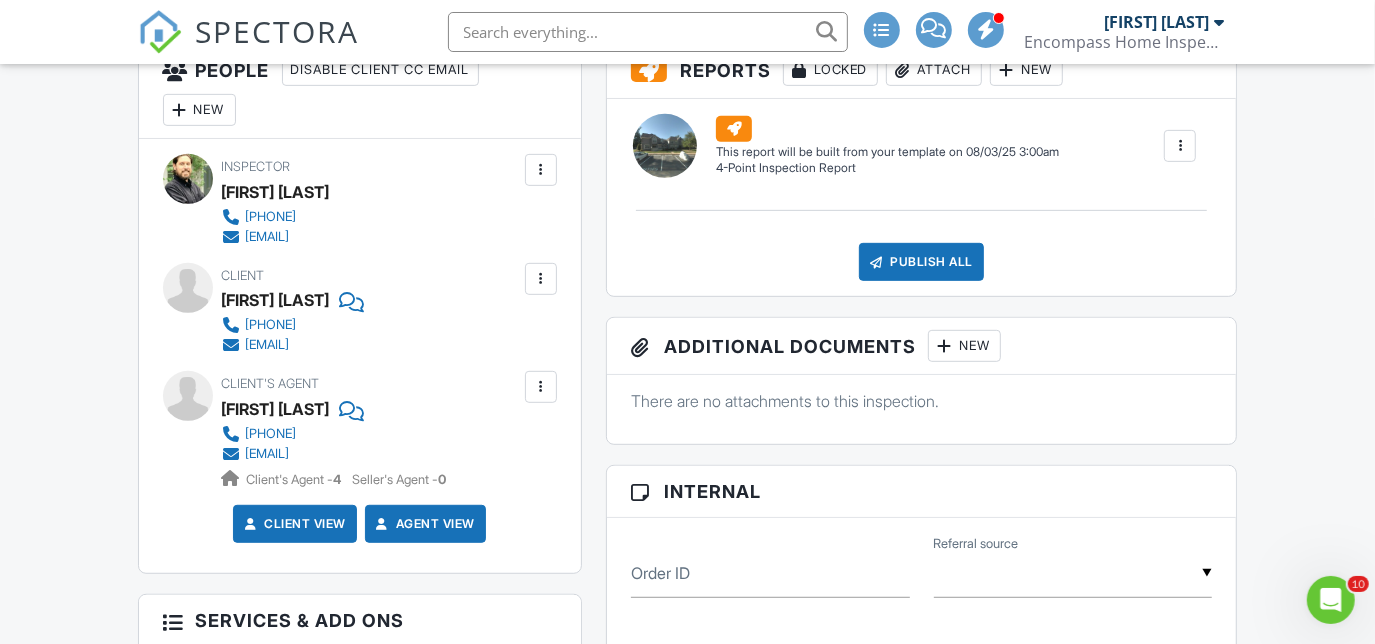 click at bounding box center (541, 387) 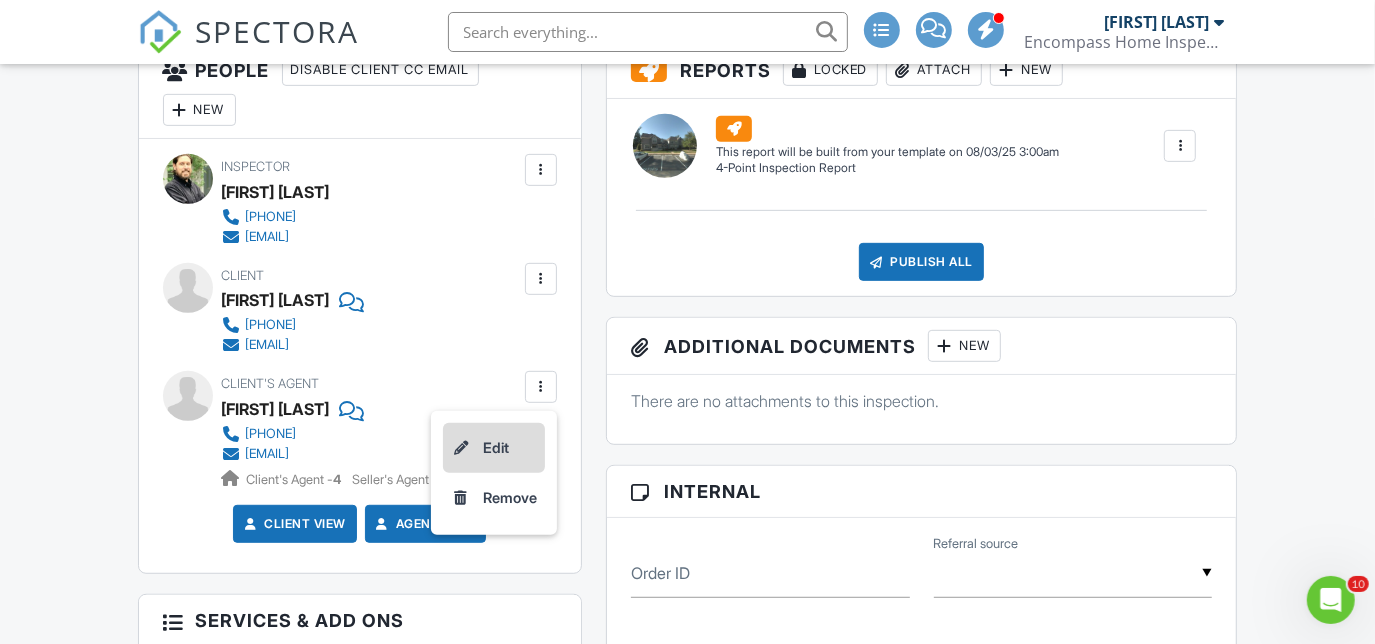 click on "Edit" at bounding box center (494, 448) 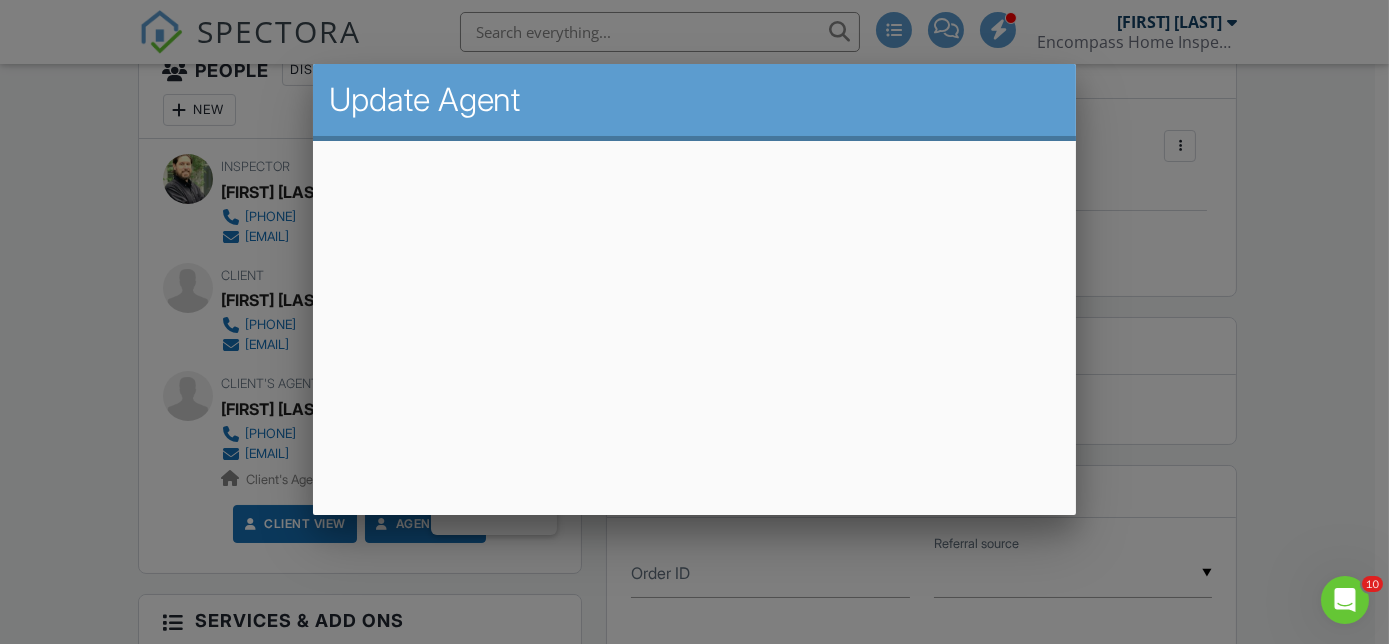 click at bounding box center (694, 302) 